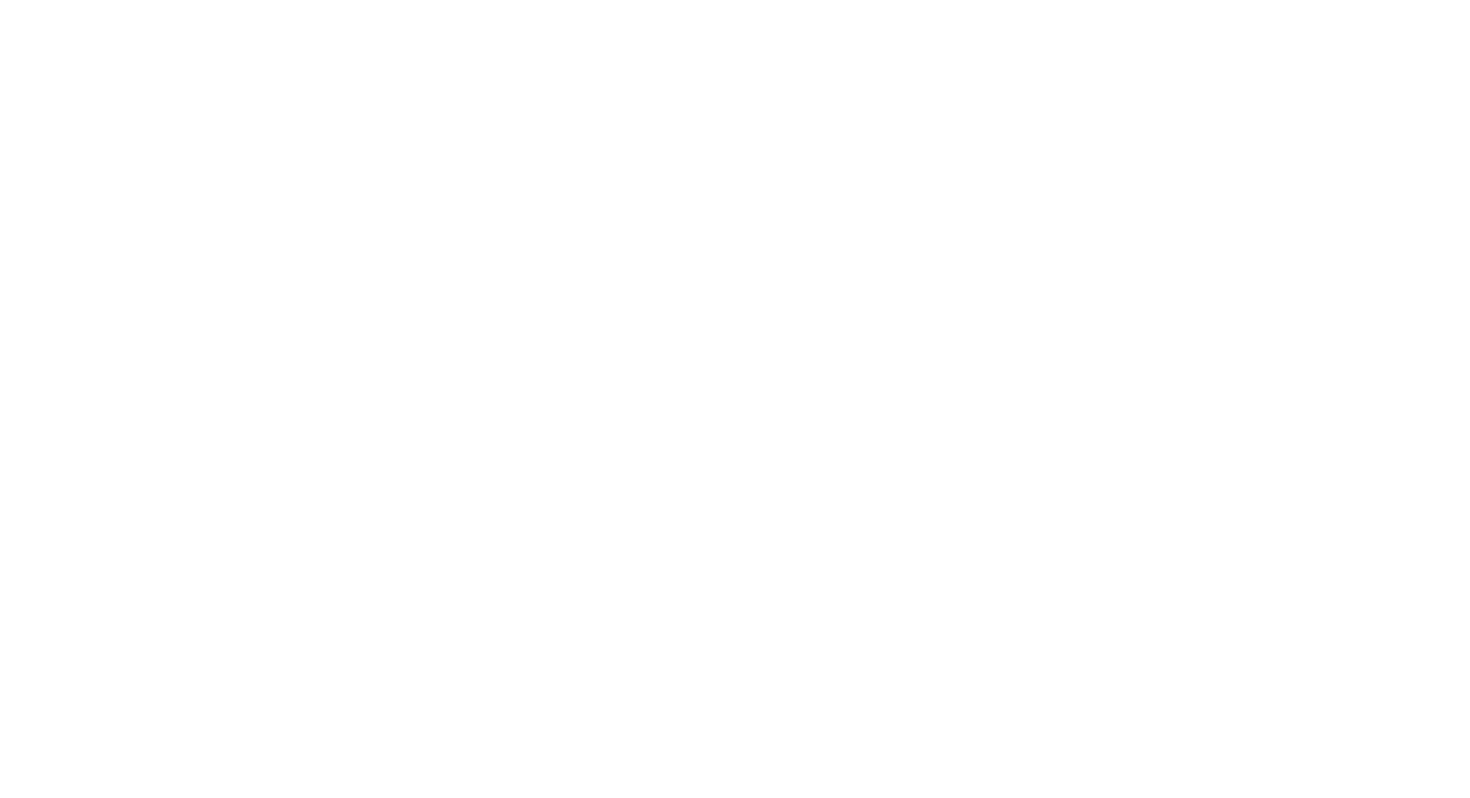 scroll, scrollTop: 0, scrollLeft: 0, axis: both 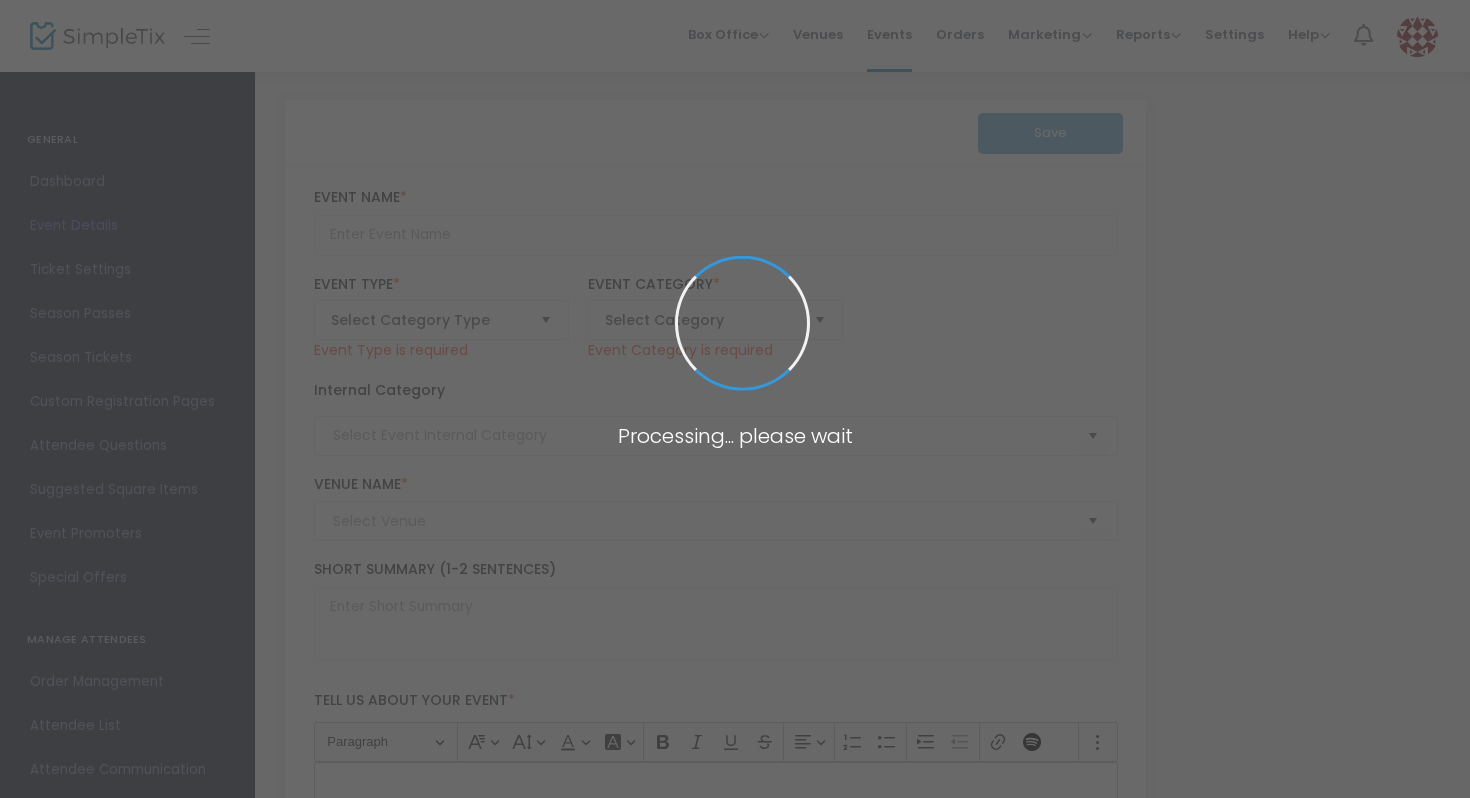 type on "PASS THE OKRA - The SheATL Summer Theater Festival 2025" 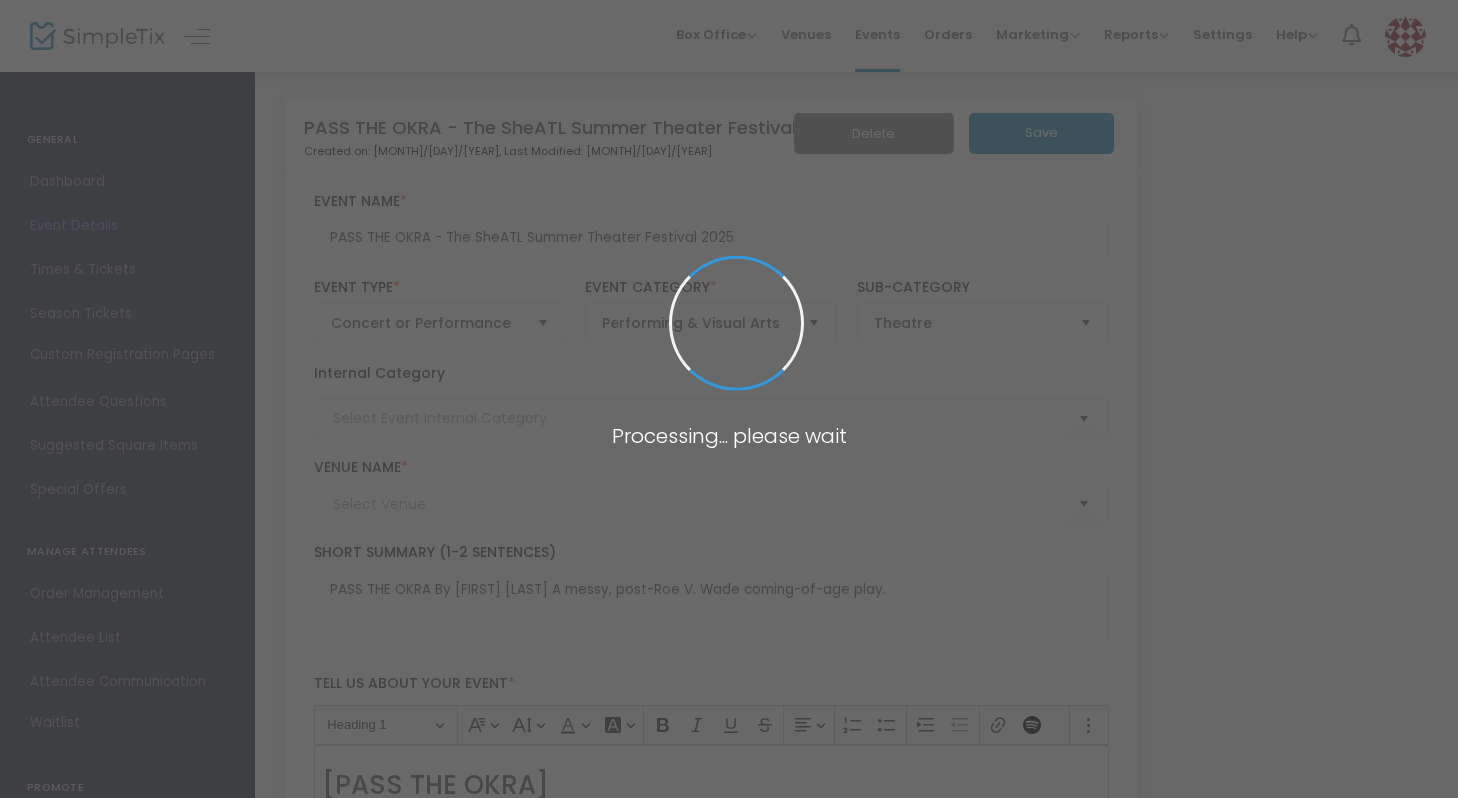 type on "SheATL In-Person" 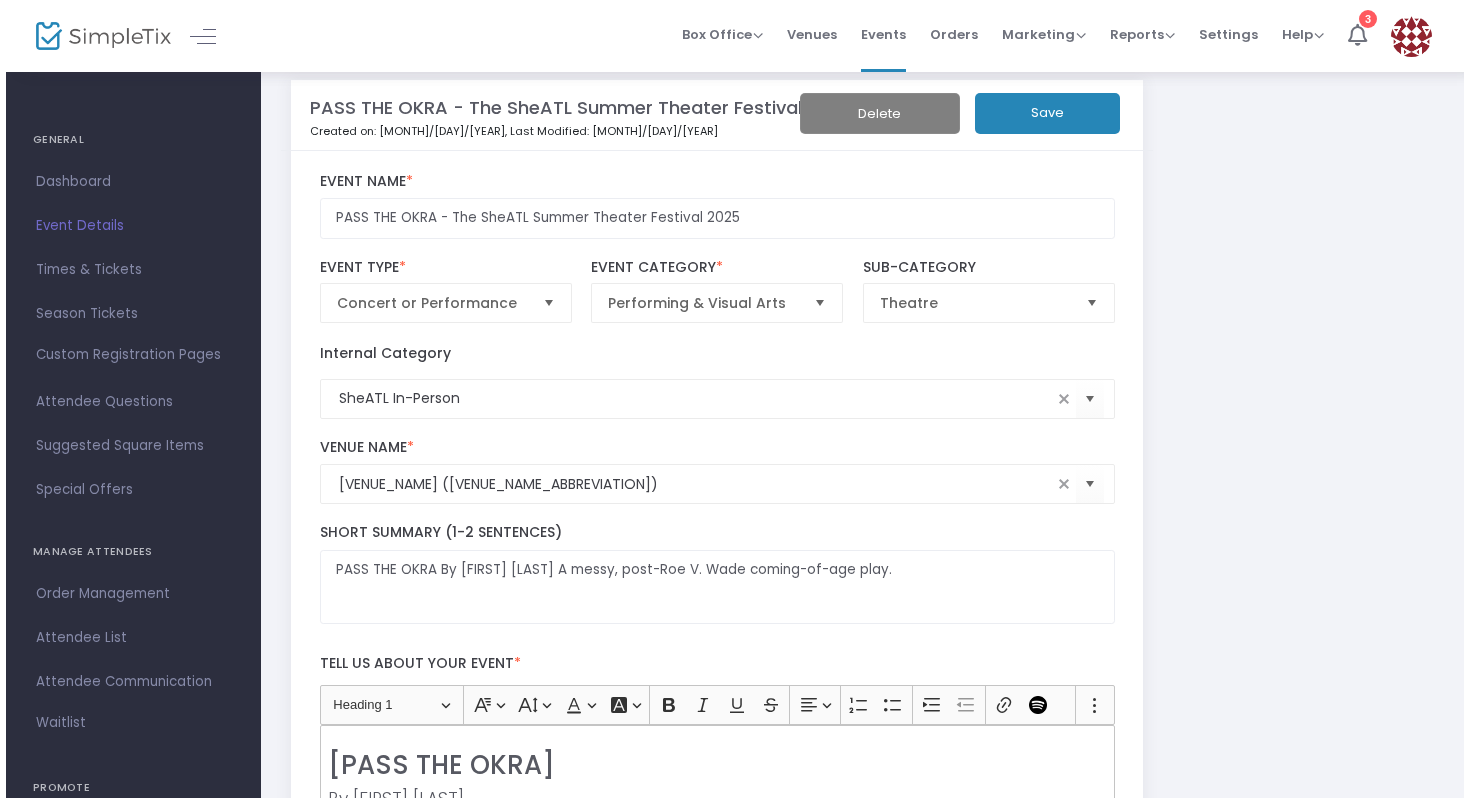 scroll, scrollTop: 0, scrollLeft: 0, axis: both 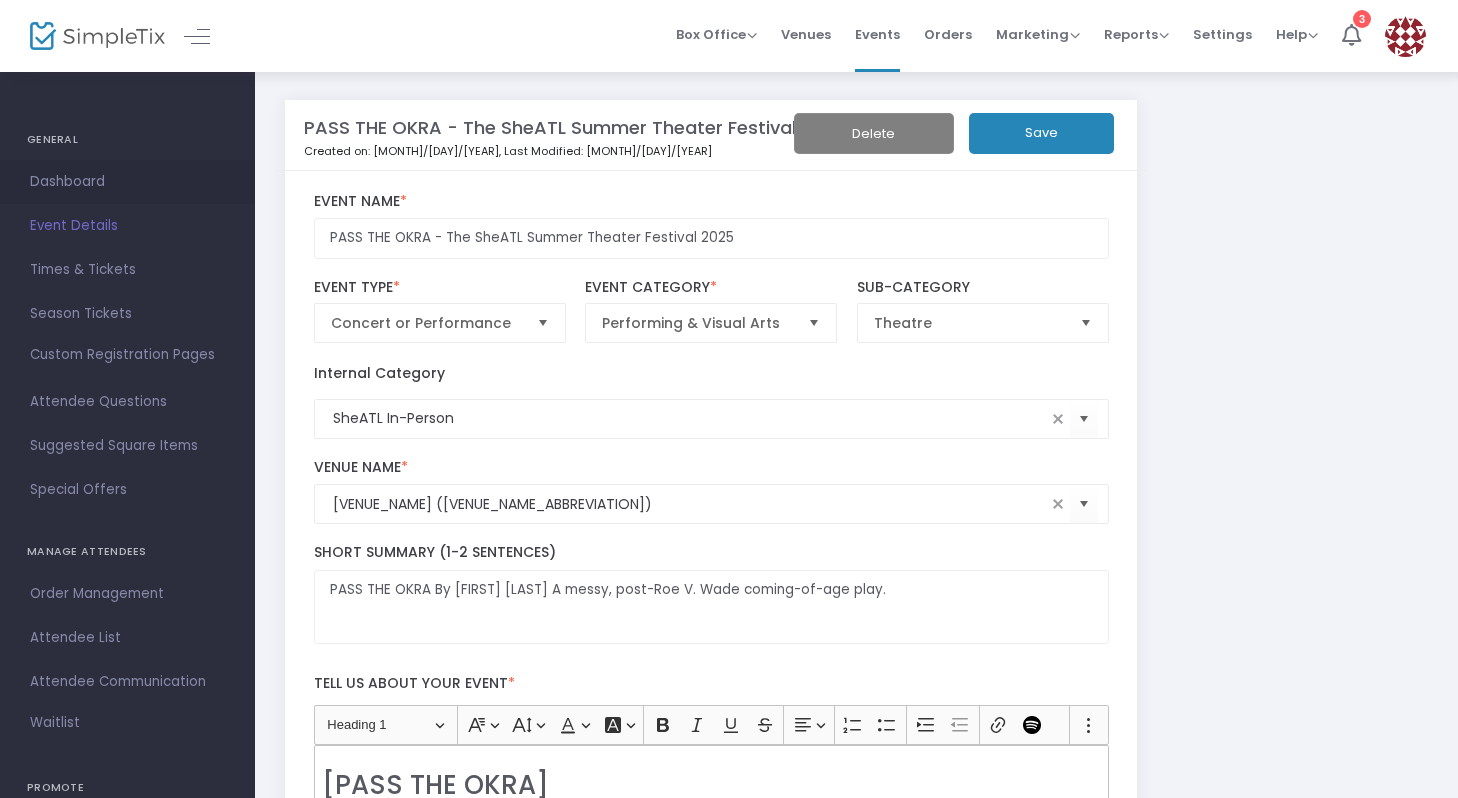 click on "Dashboard" at bounding box center (127, 182) 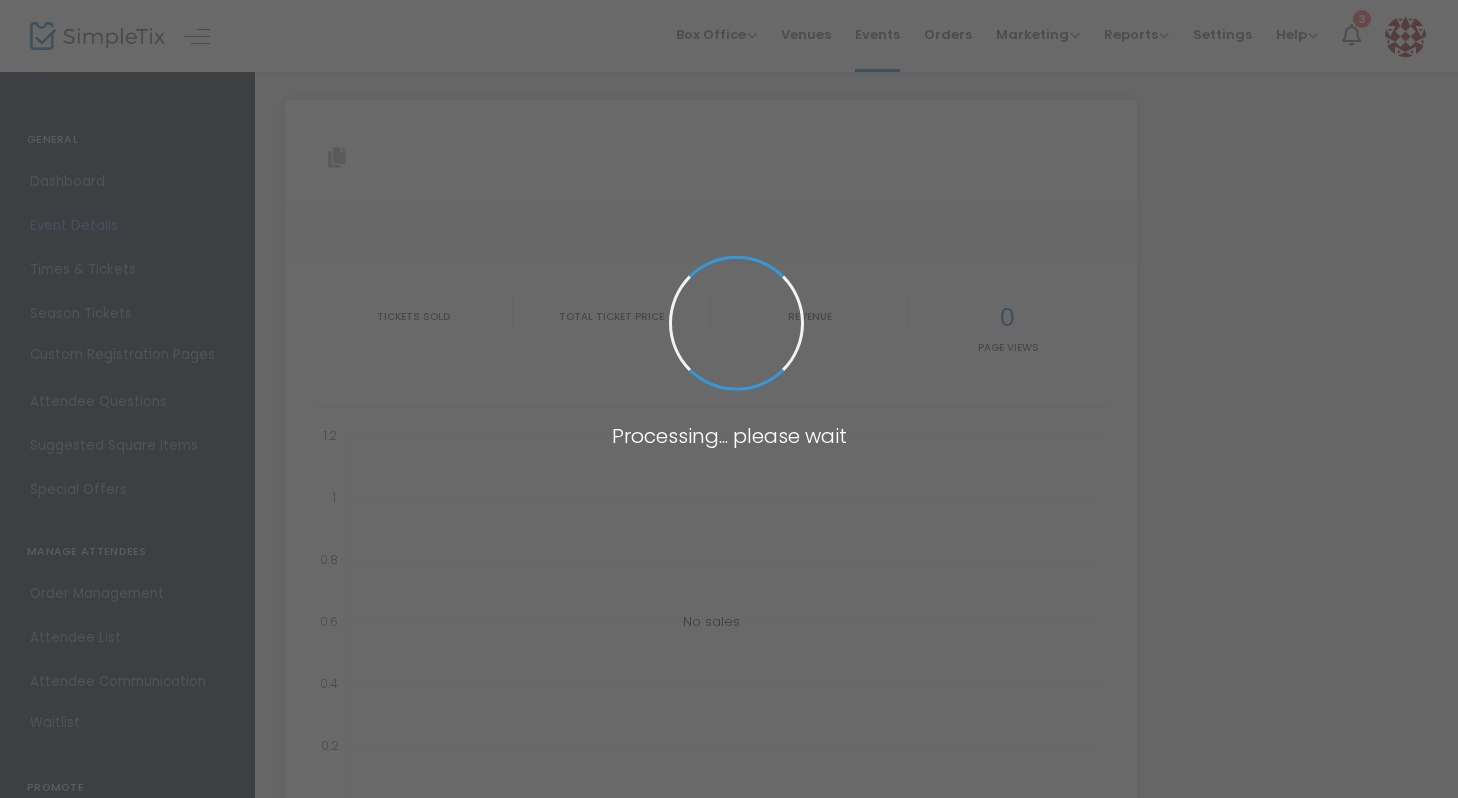 type on "https://www.simpletix.com/e/pass-the-okra-the-sheatl-summer-theater-fe-tickets-223916" 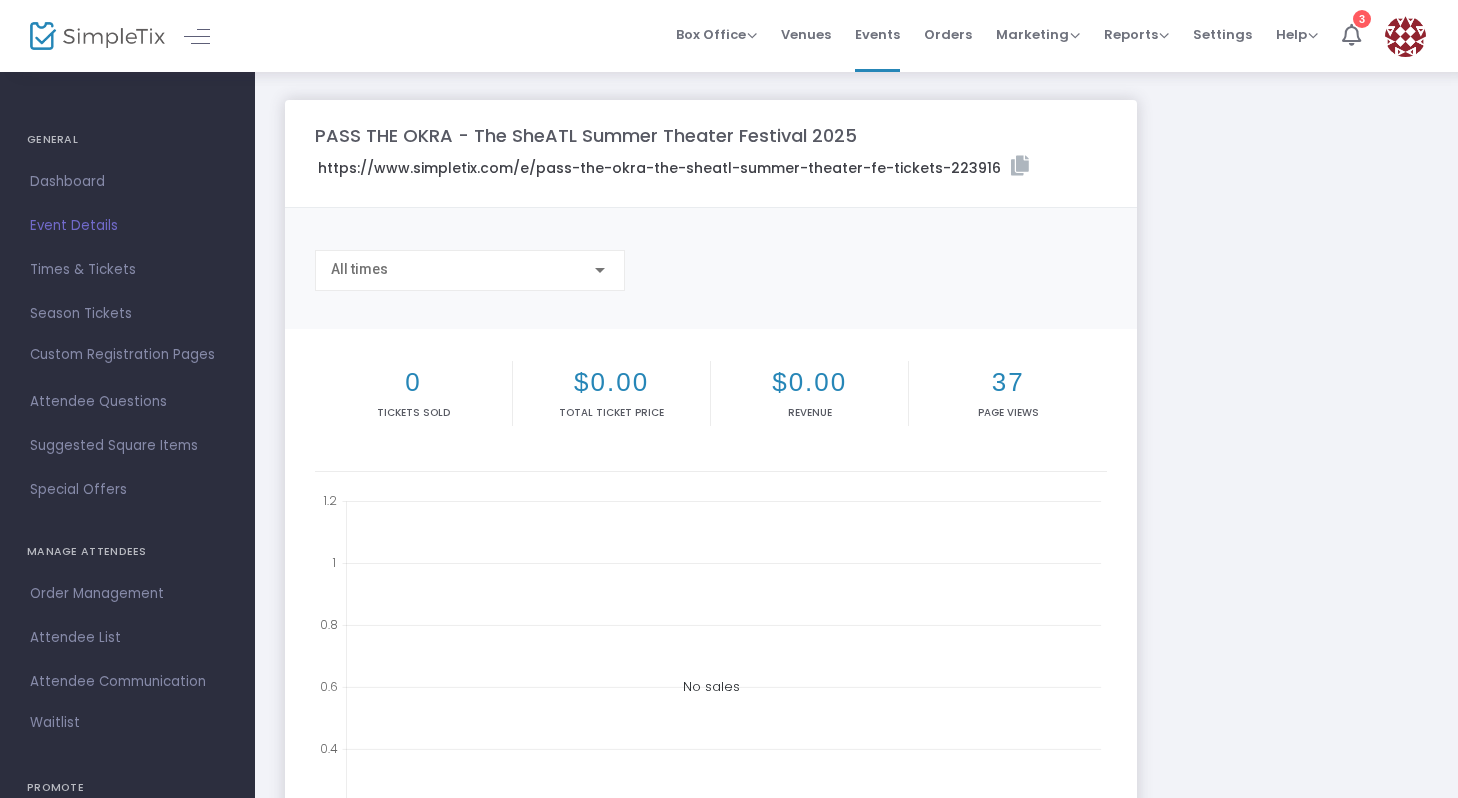 click at bounding box center [1405, 36] 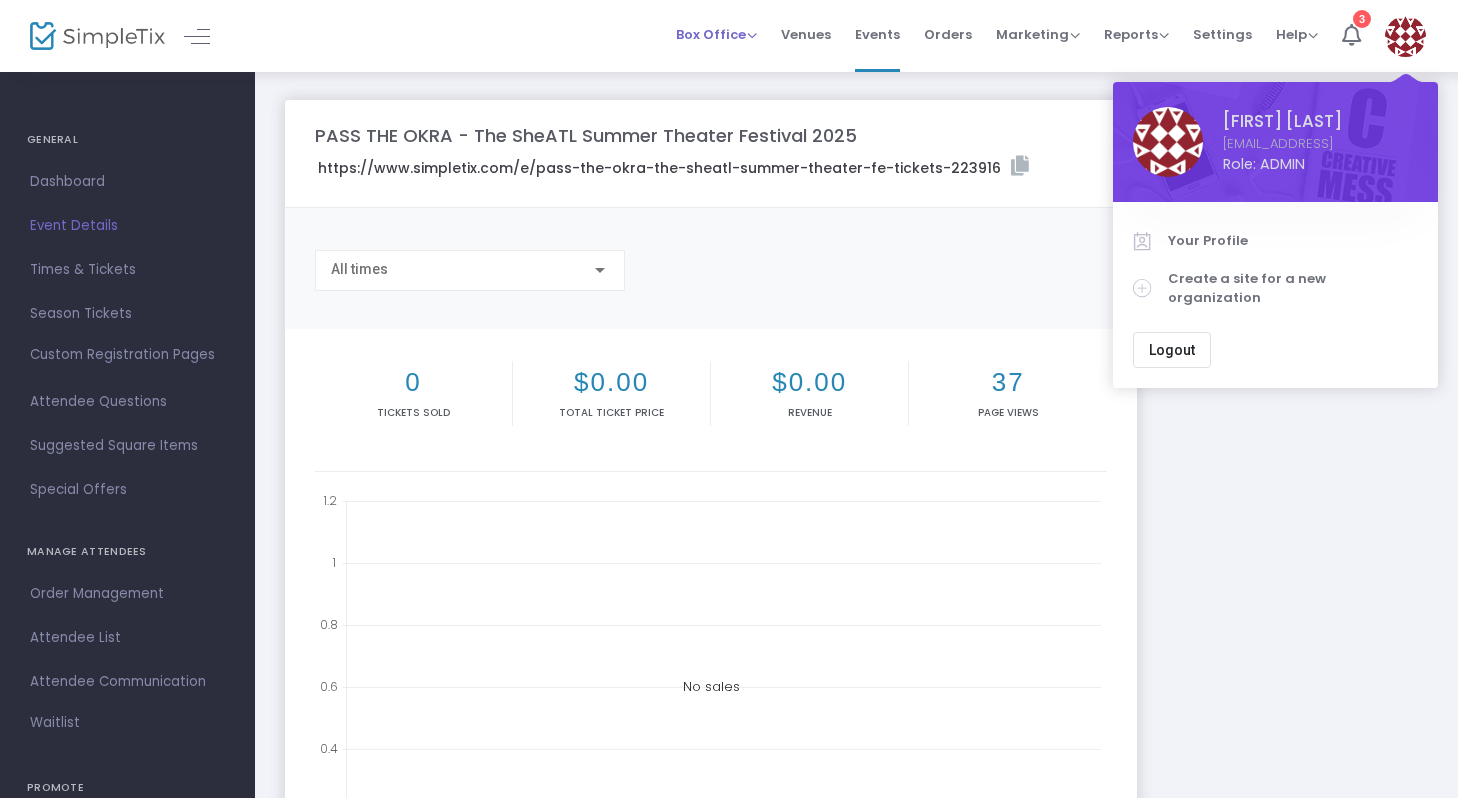 click on "Box Office" at bounding box center (716, 34) 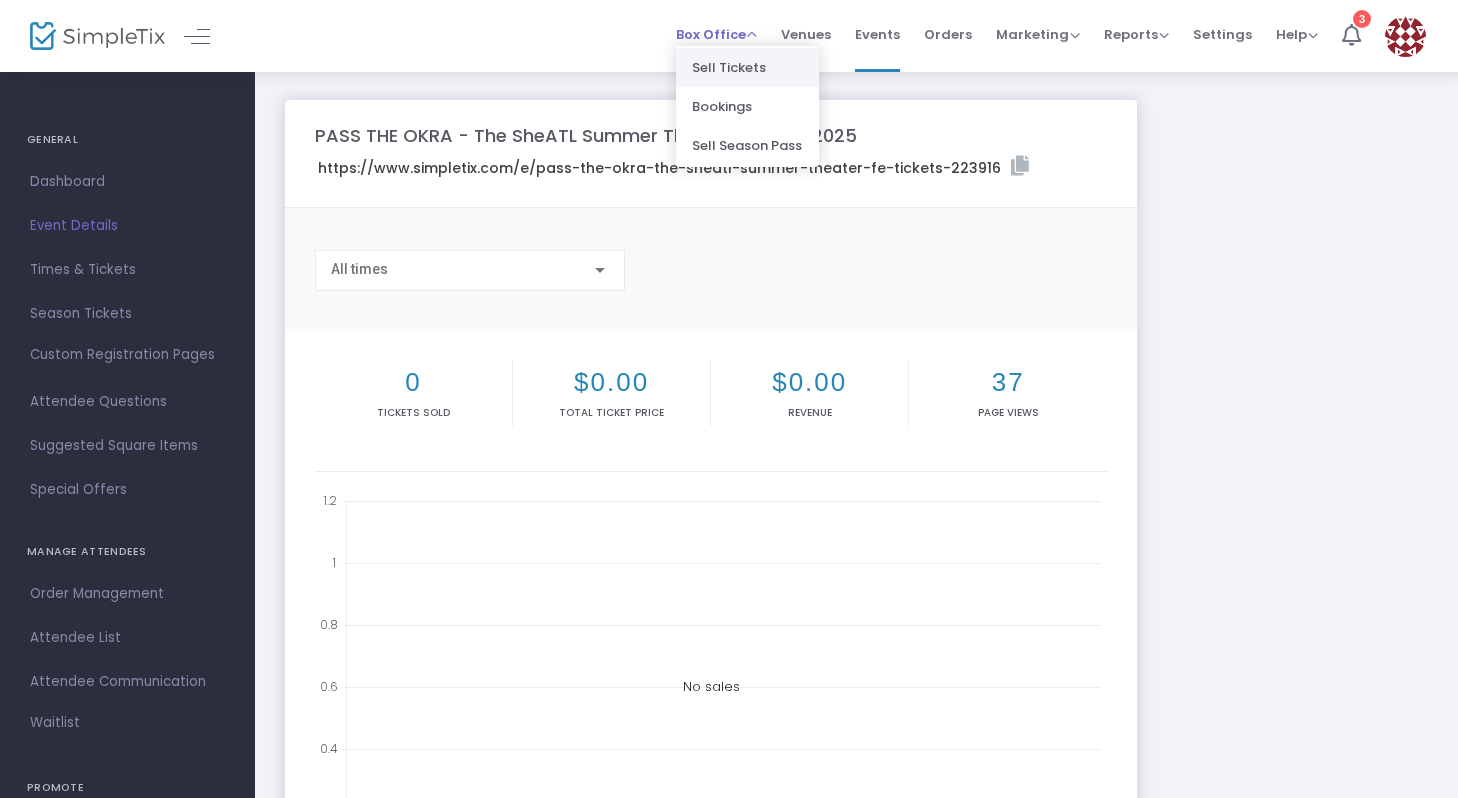 click on "Sell Tickets" at bounding box center (747, 67) 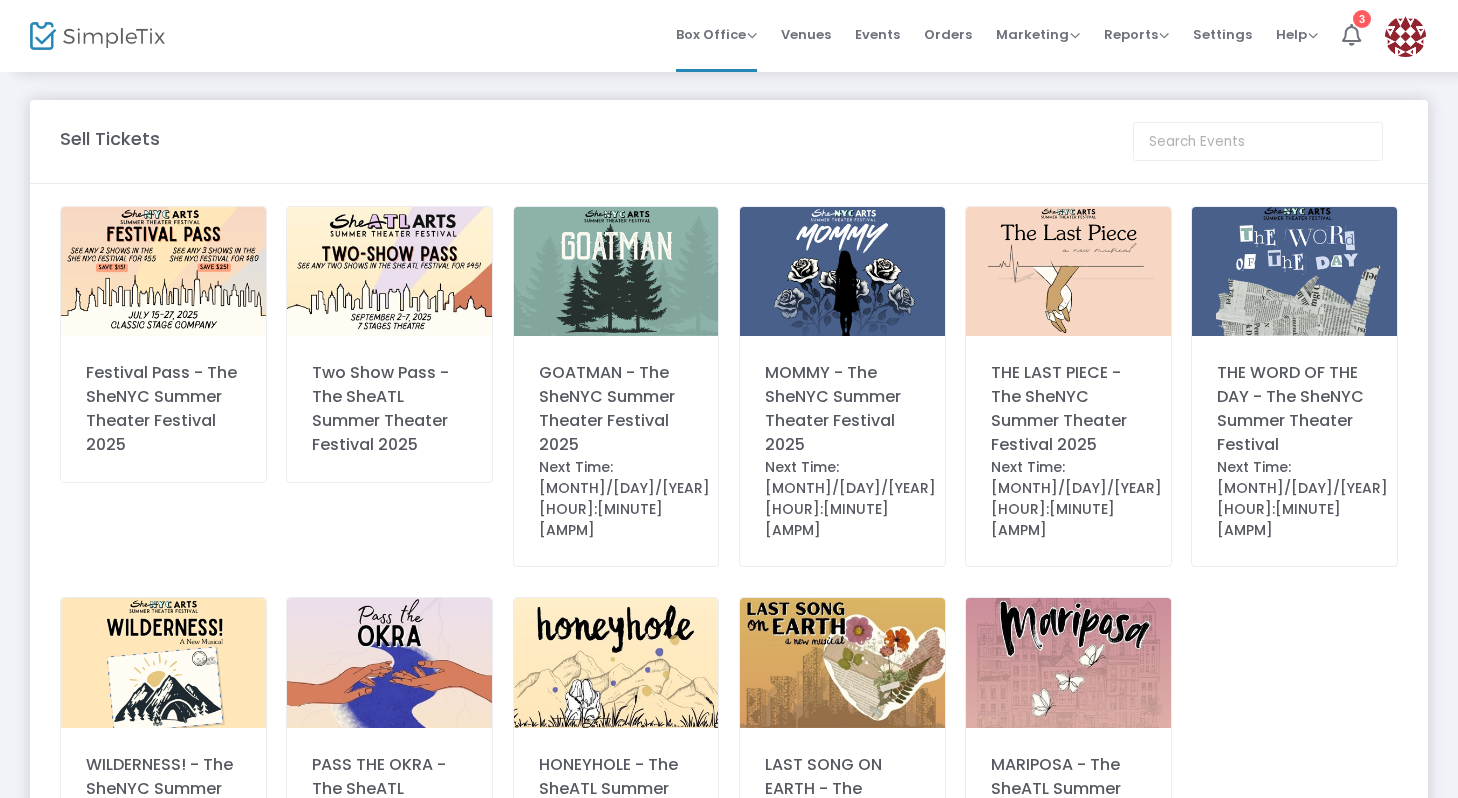 click on "Two Show Pass - The SheATL Summer Theater Festival 2025" 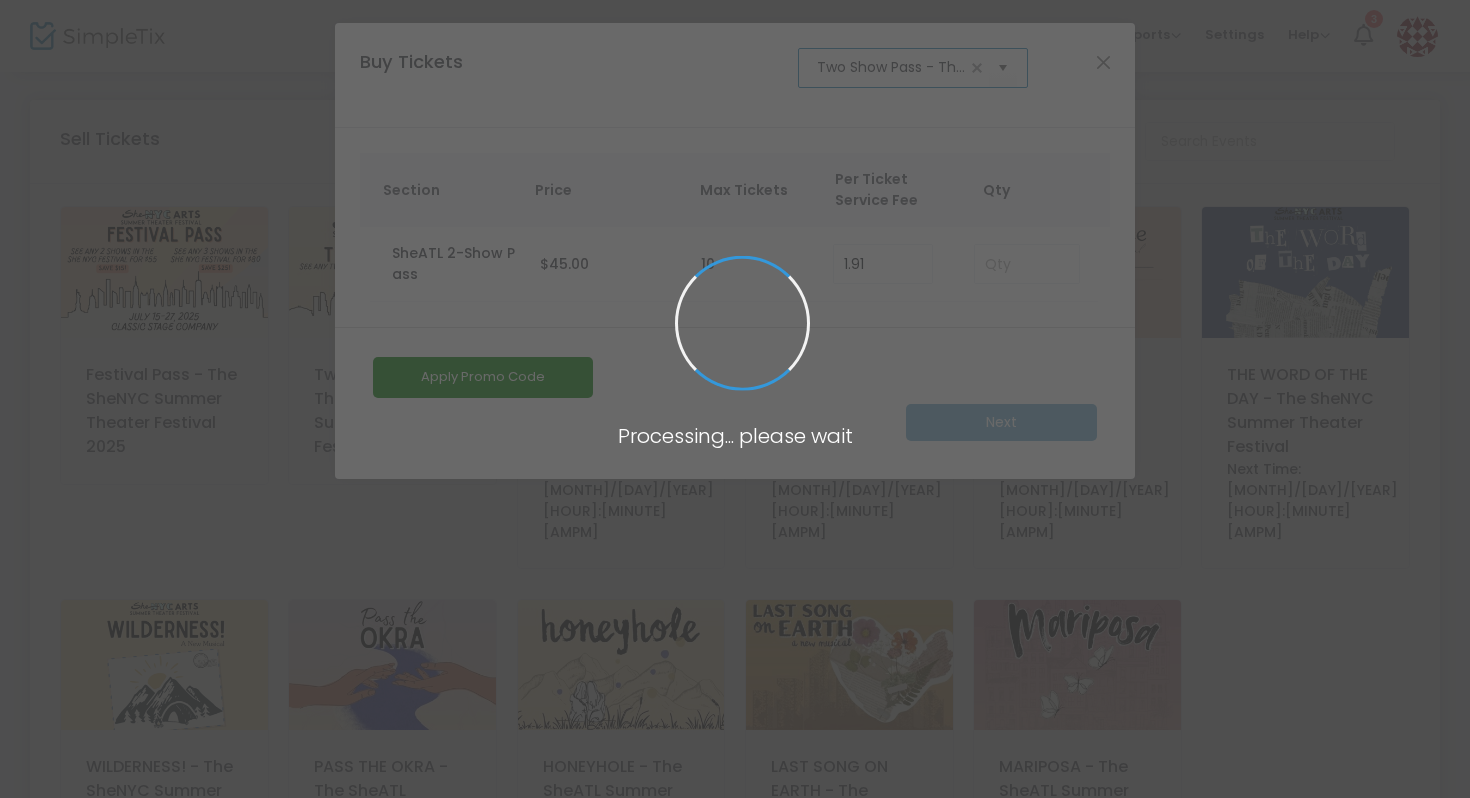 scroll, scrollTop: 0, scrollLeft: 268, axis: horizontal 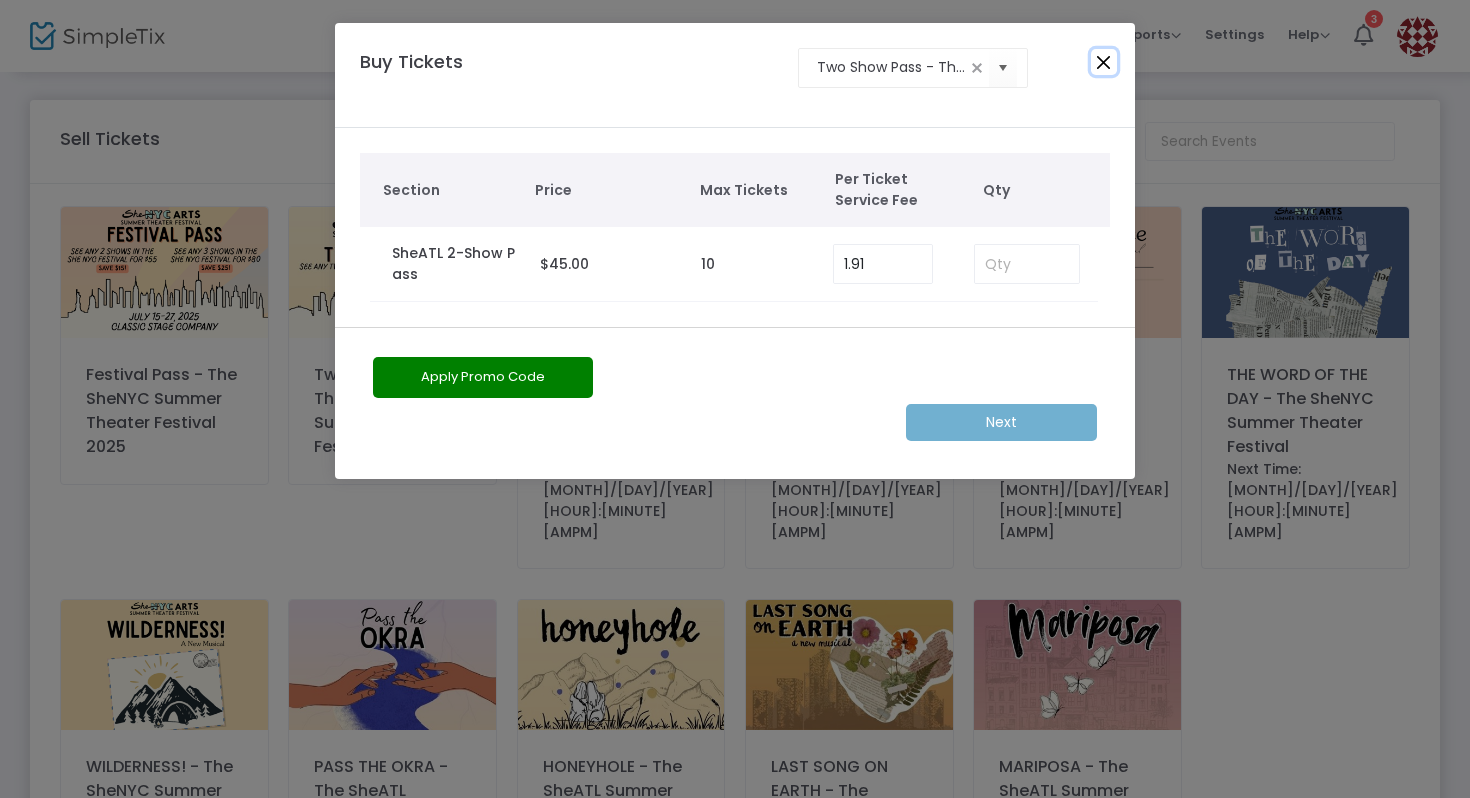 click 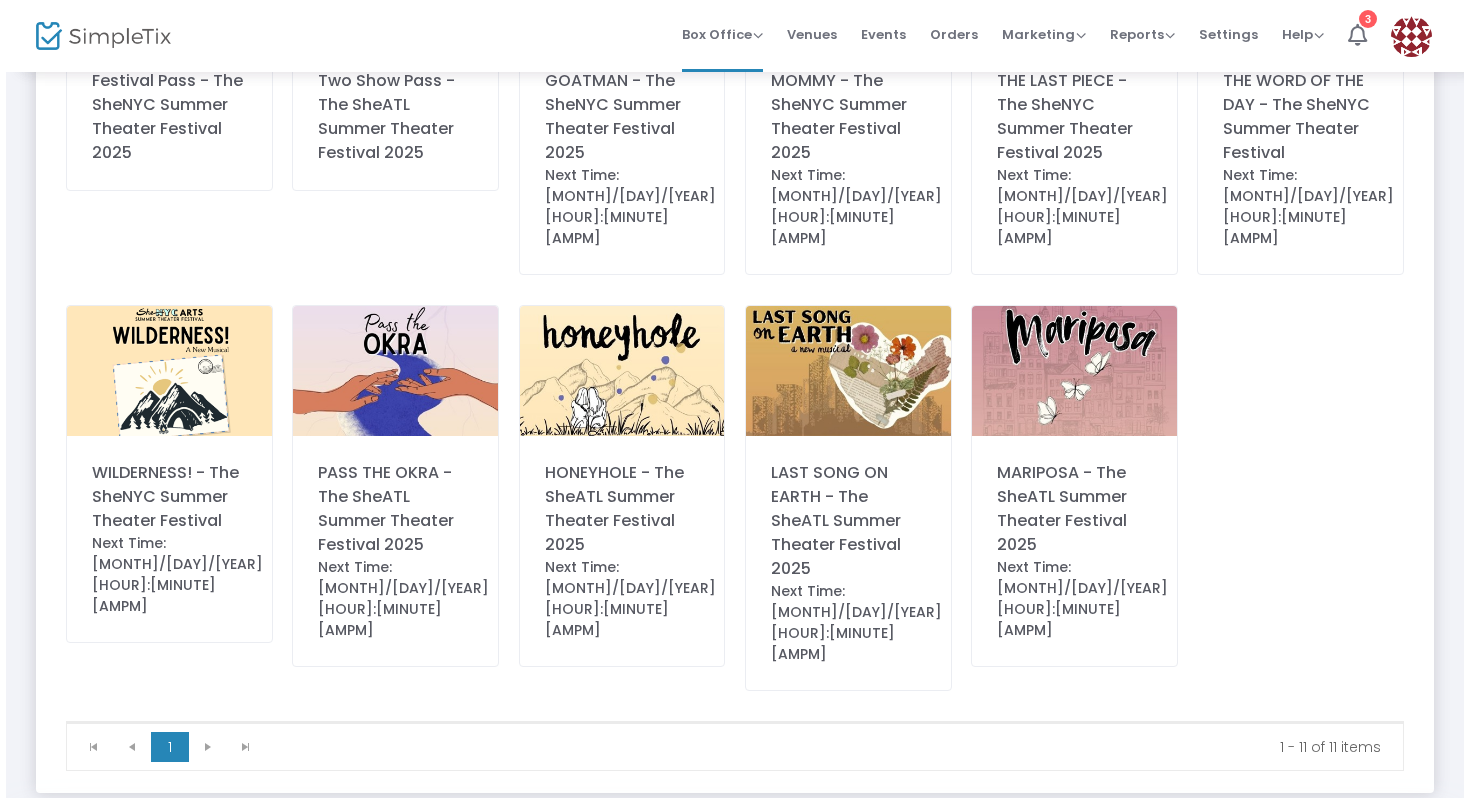 scroll, scrollTop: 0, scrollLeft: 0, axis: both 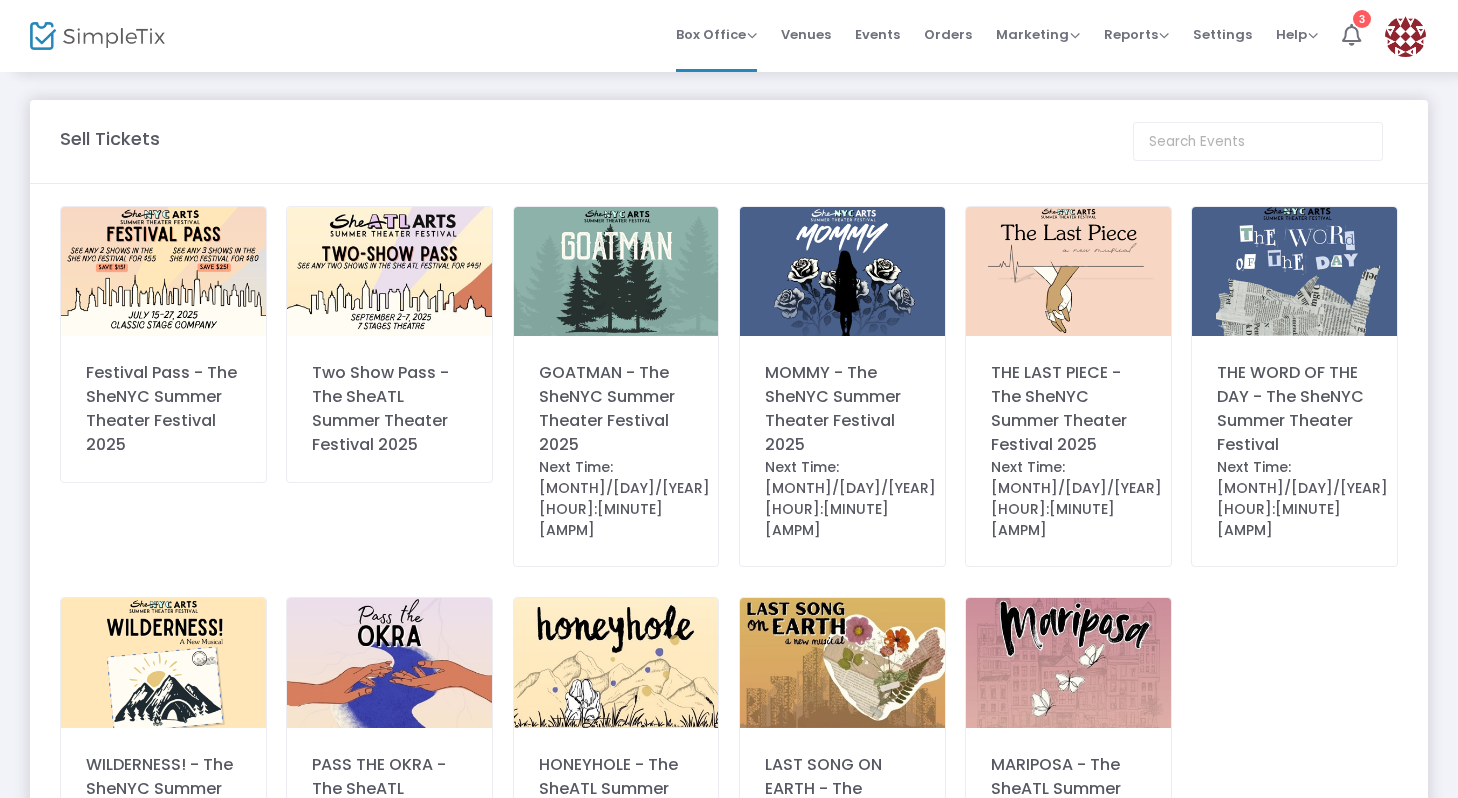 click 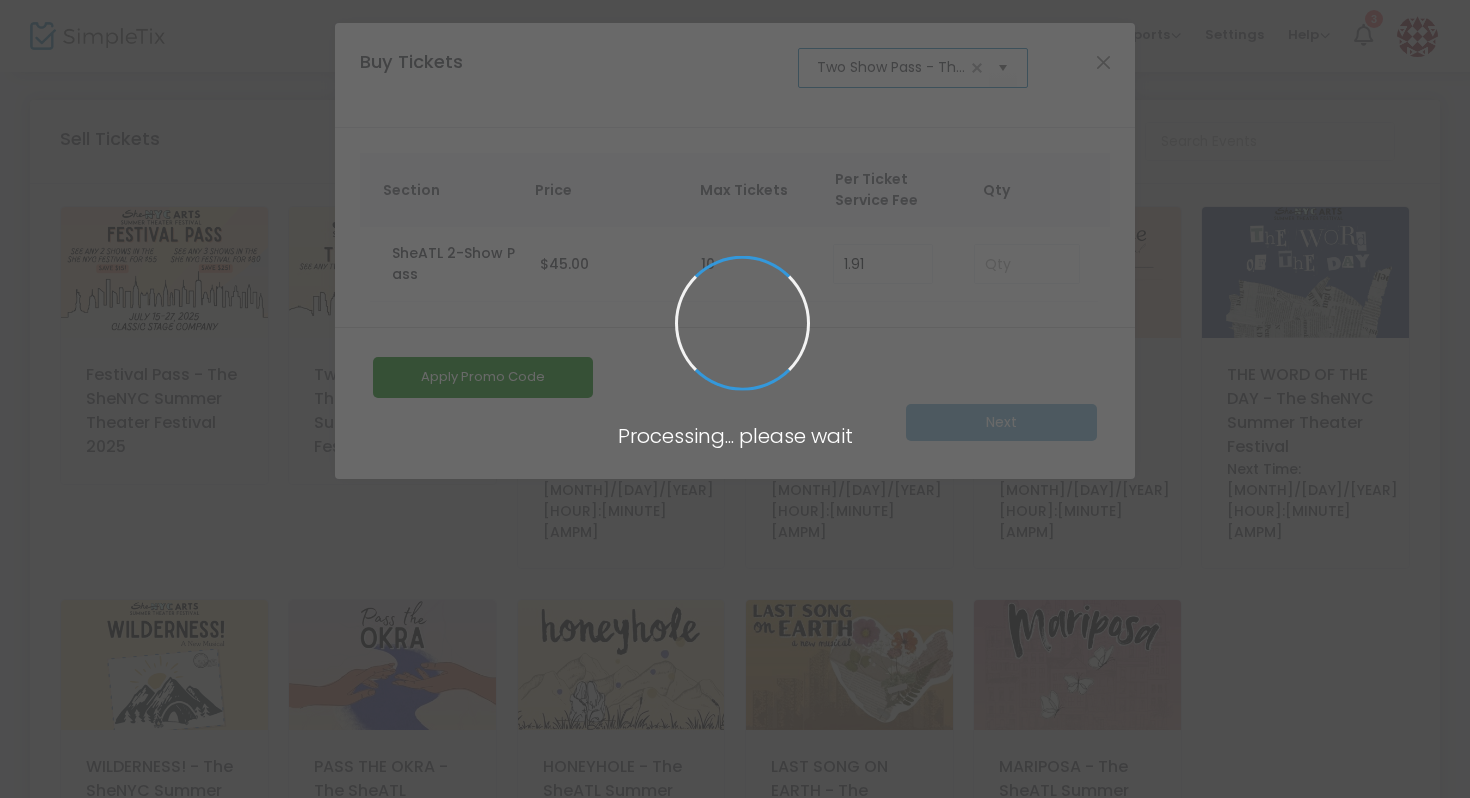 scroll, scrollTop: 0, scrollLeft: 268, axis: horizontal 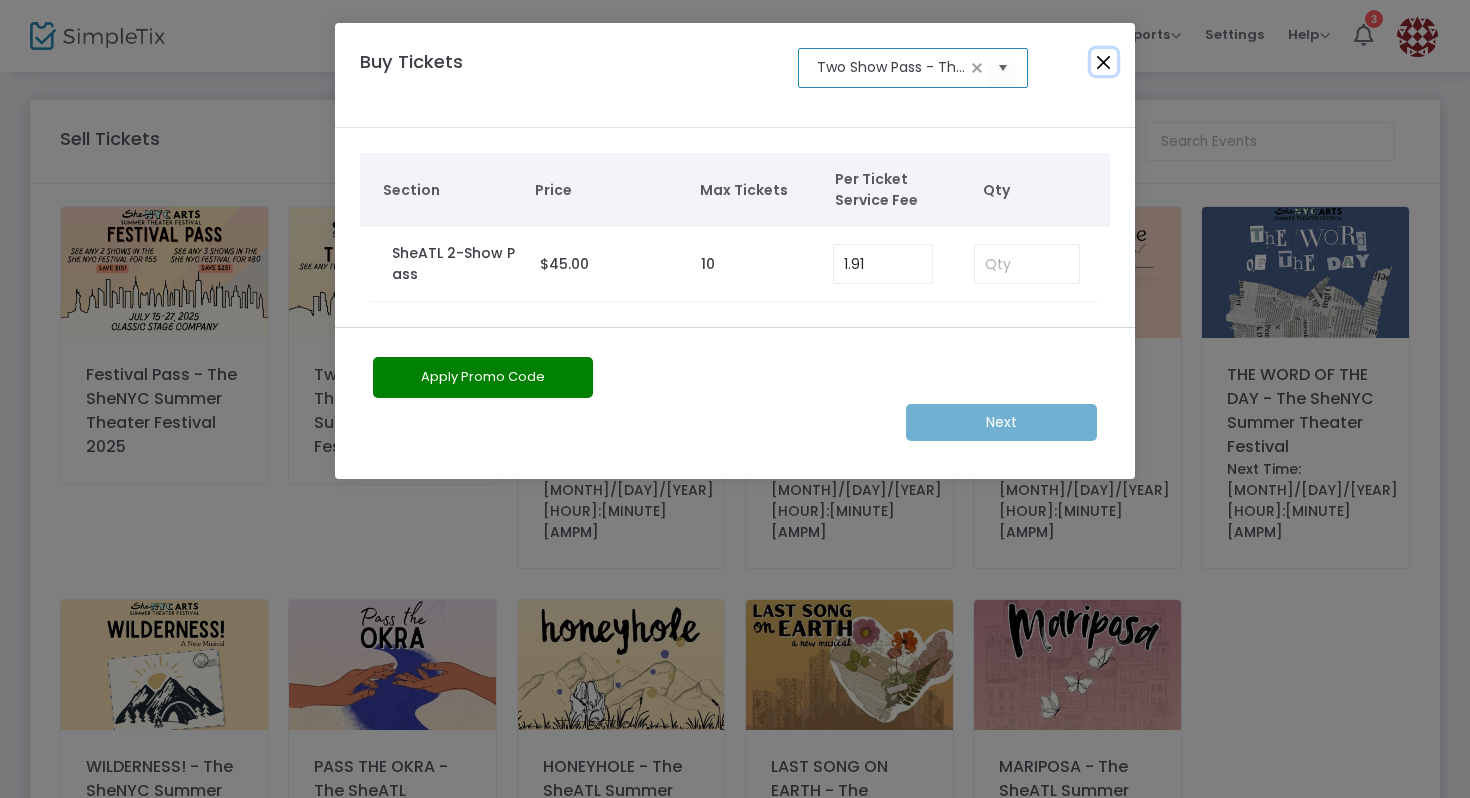 click 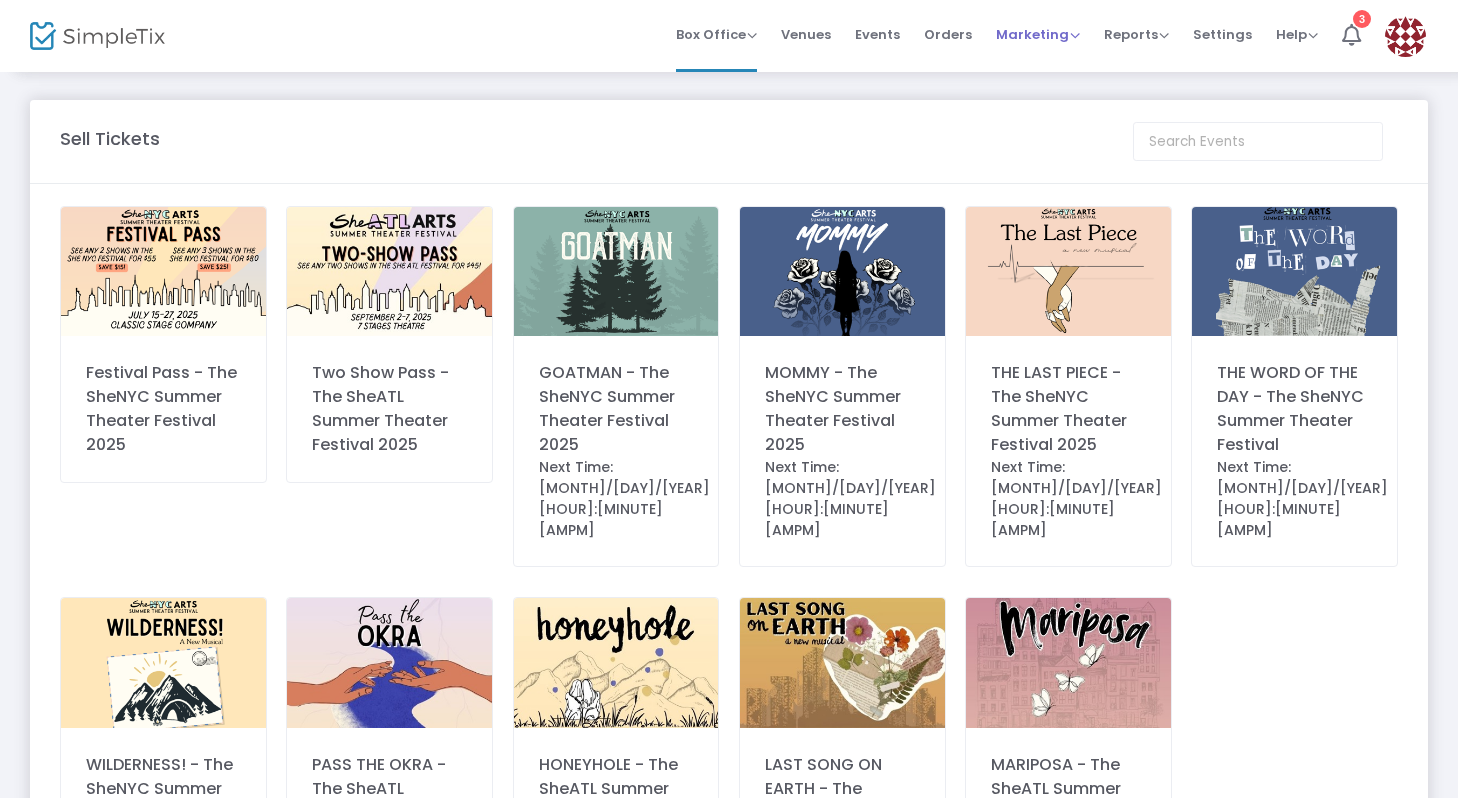 click on "Marketing" at bounding box center (1038, 34) 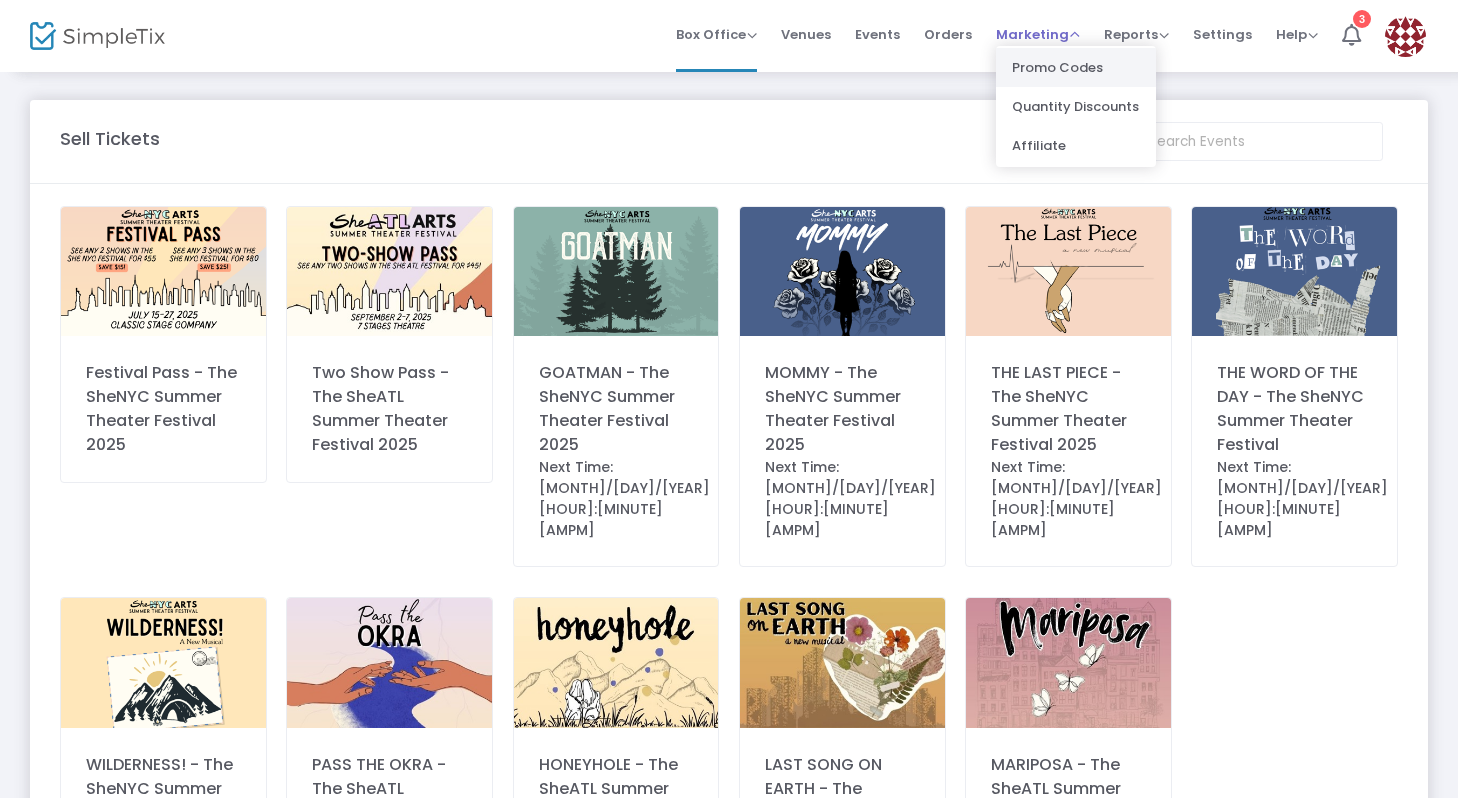 click on "Promo Codes" at bounding box center (1076, 67) 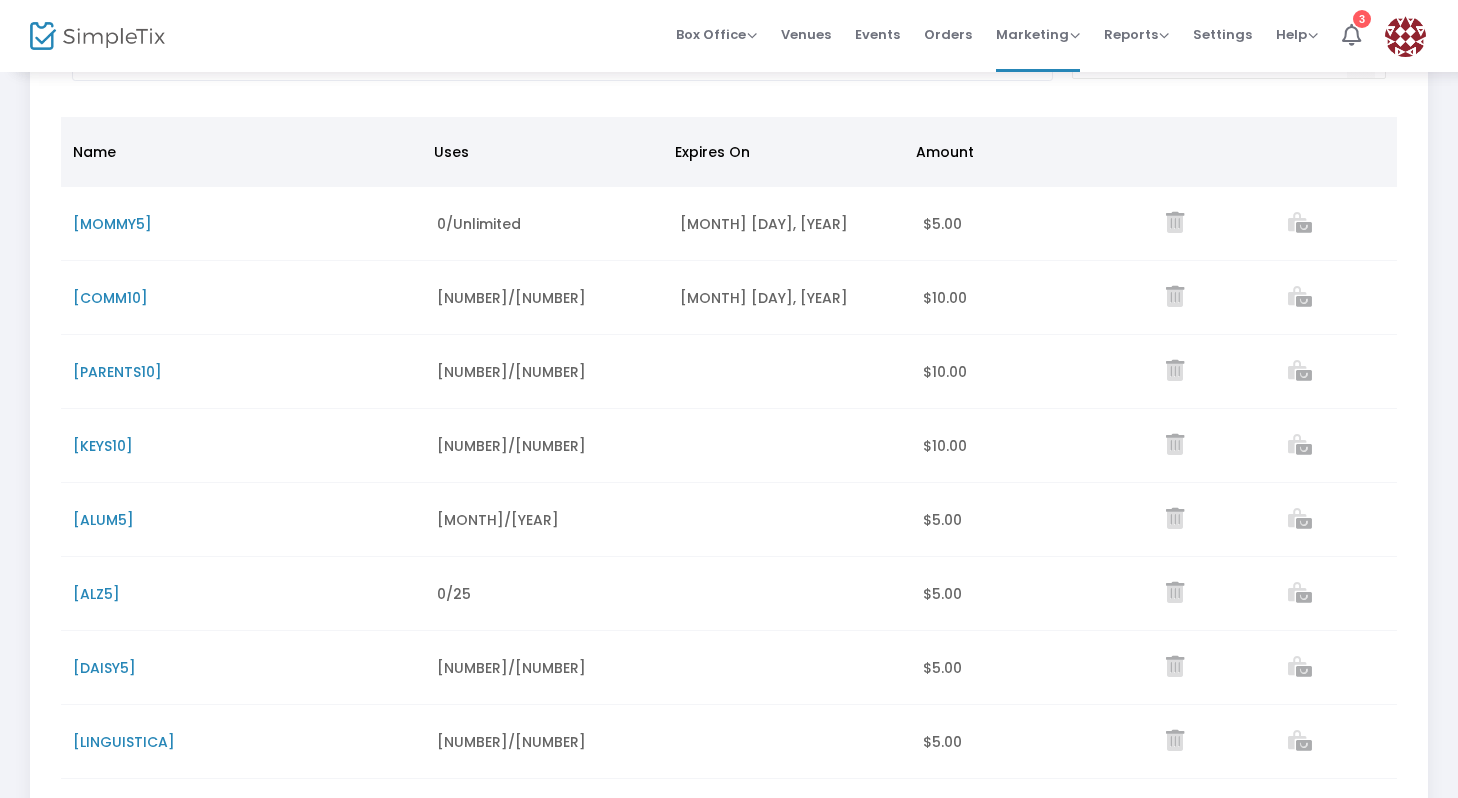 scroll, scrollTop: 378, scrollLeft: 0, axis: vertical 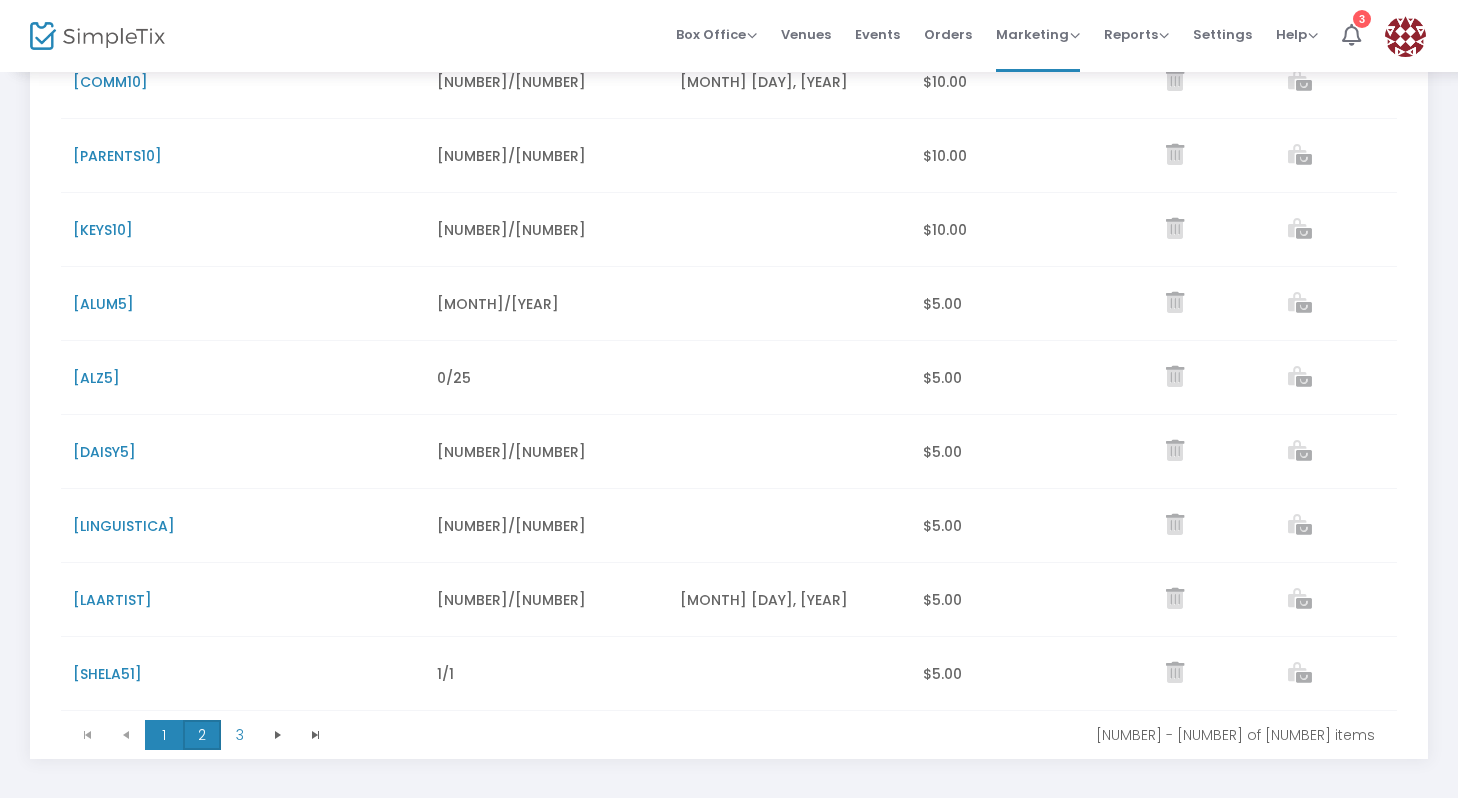 click on "2" 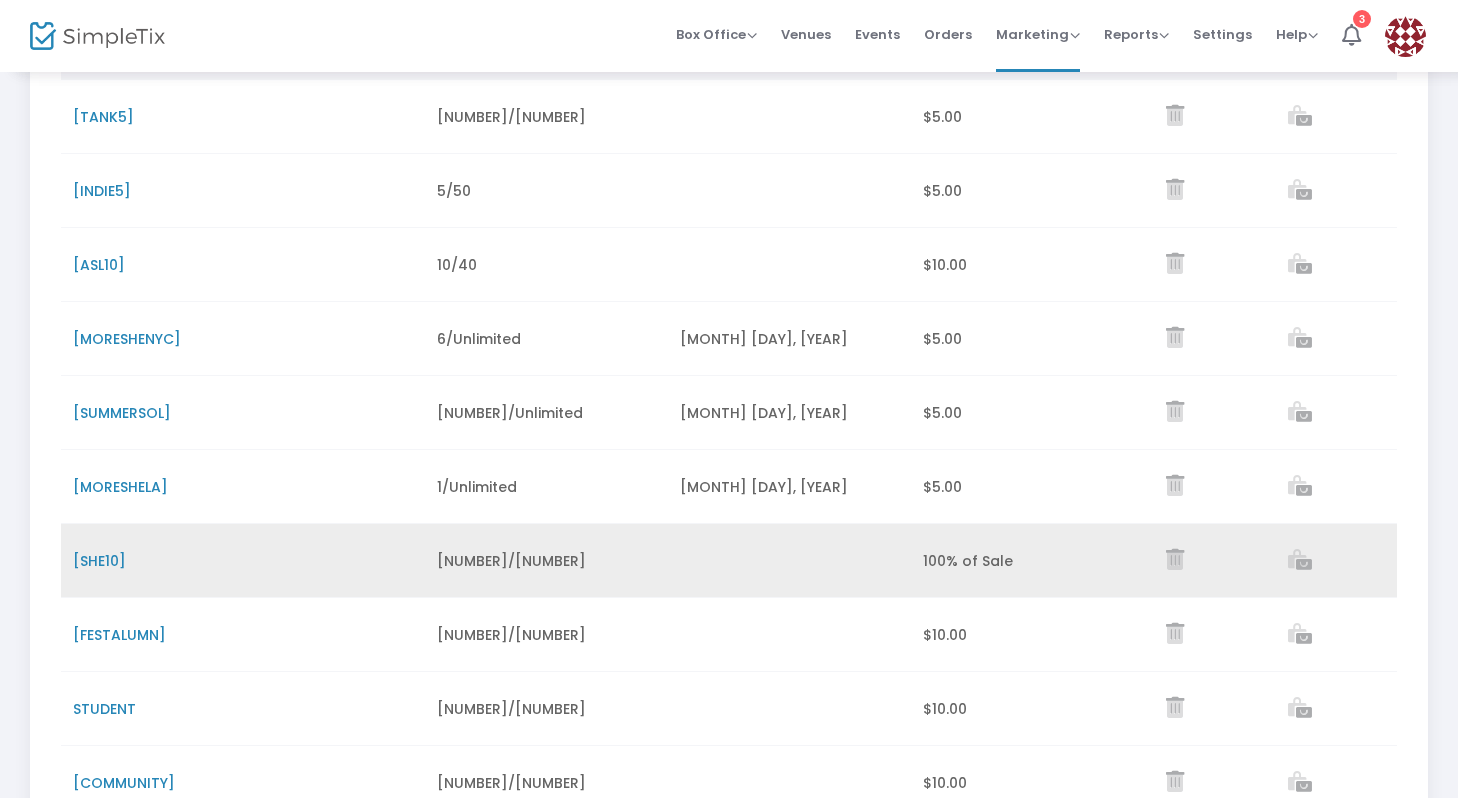 scroll, scrollTop: 443, scrollLeft: 0, axis: vertical 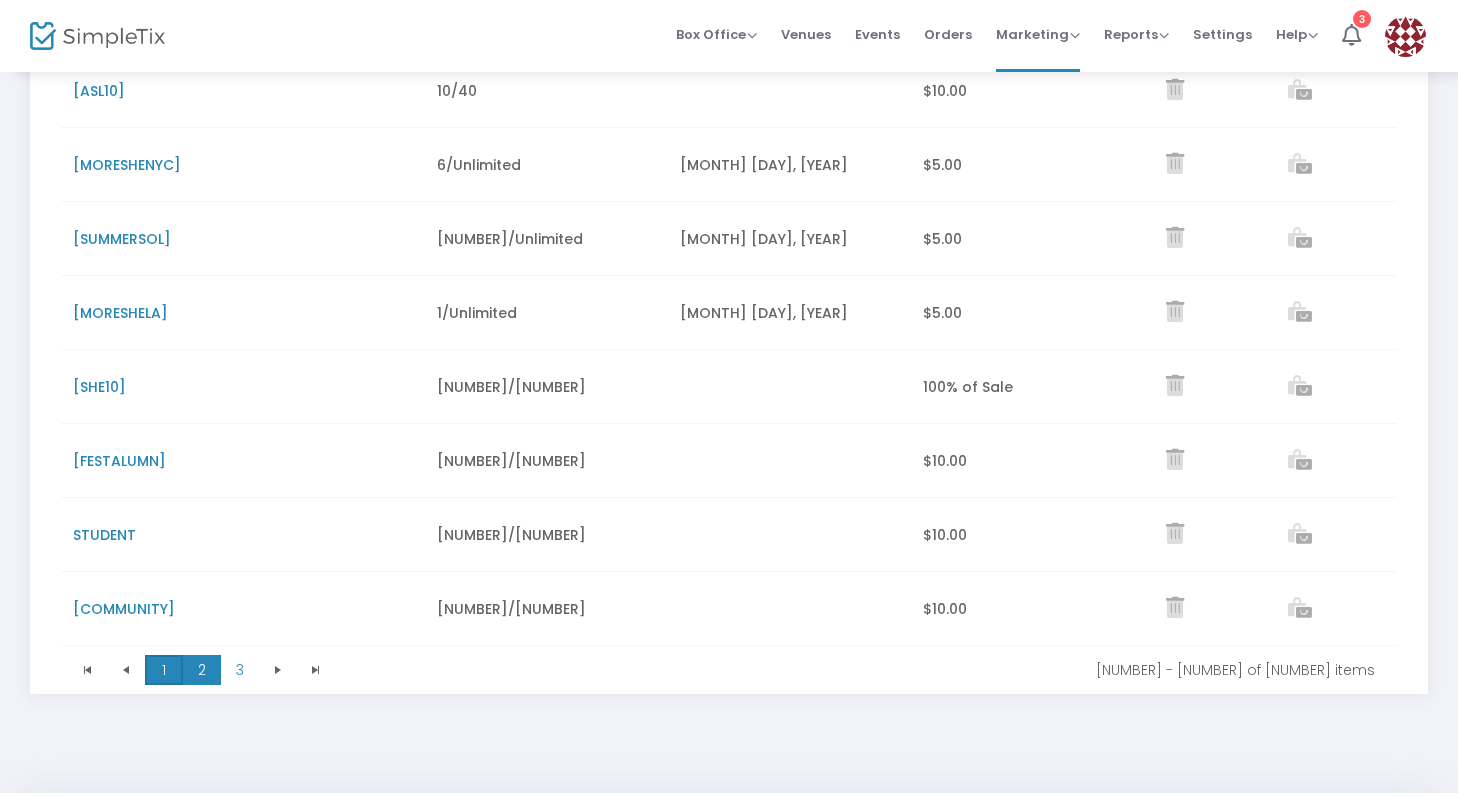 click on "1" 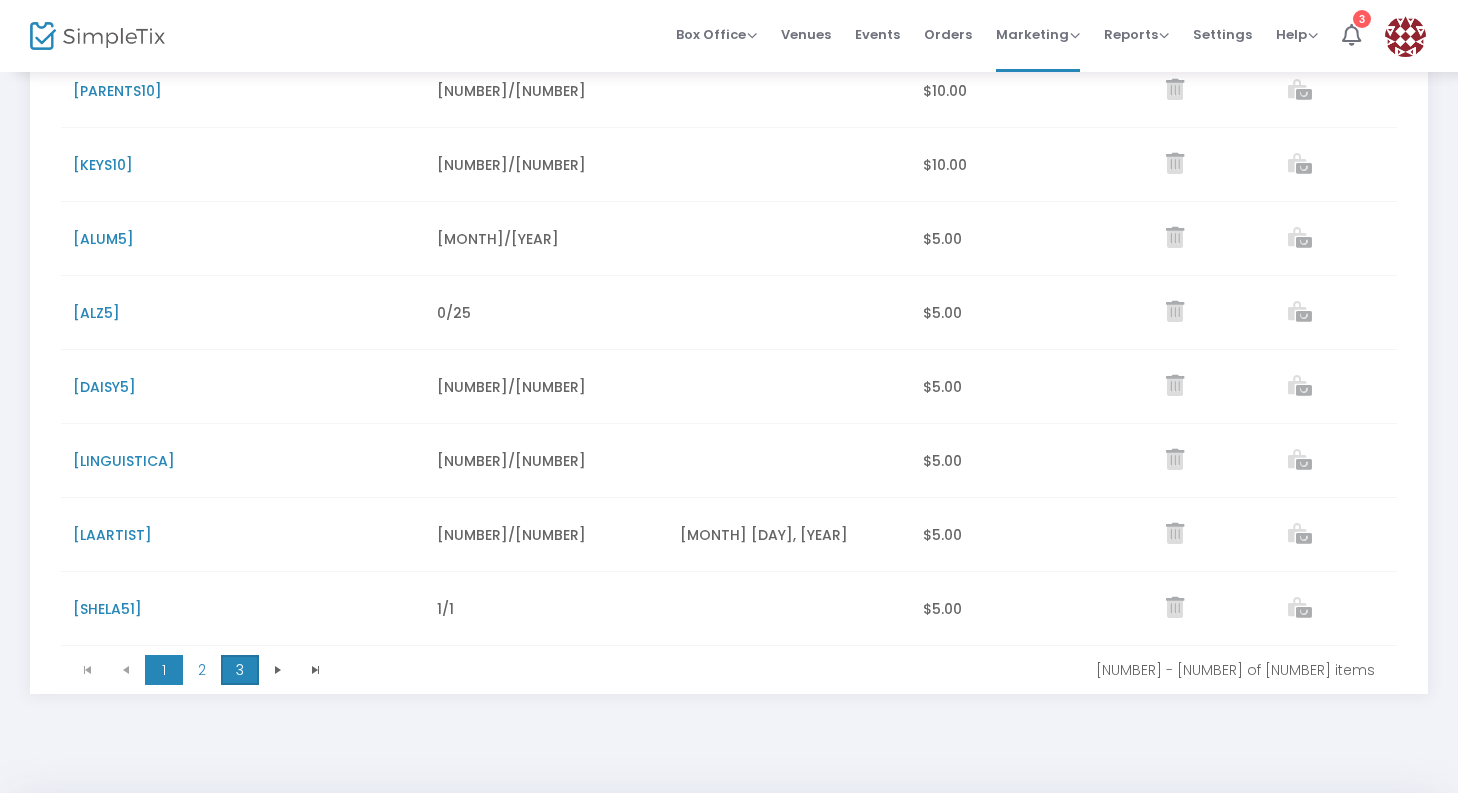 click on "3" 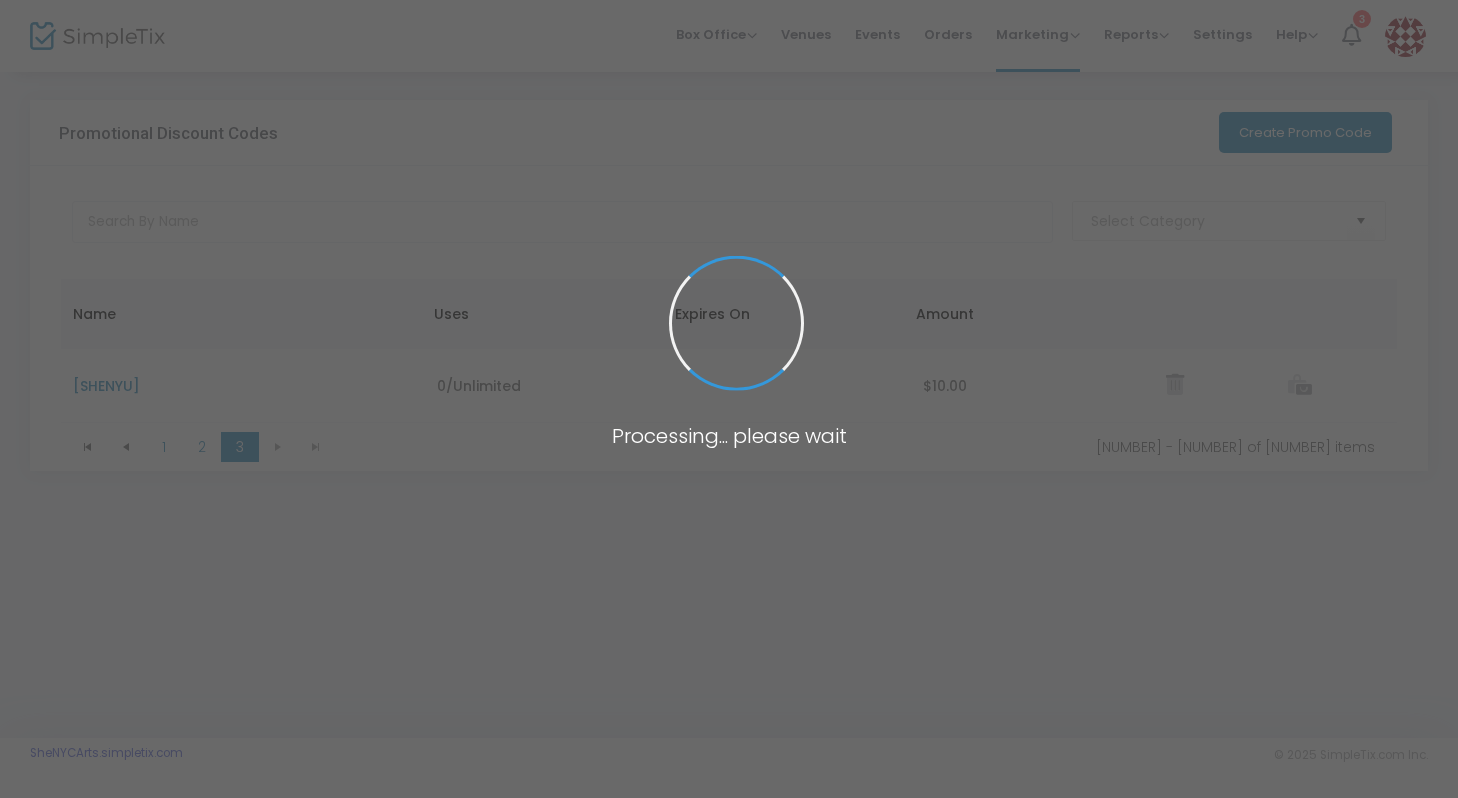 scroll, scrollTop: 0, scrollLeft: 0, axis: both 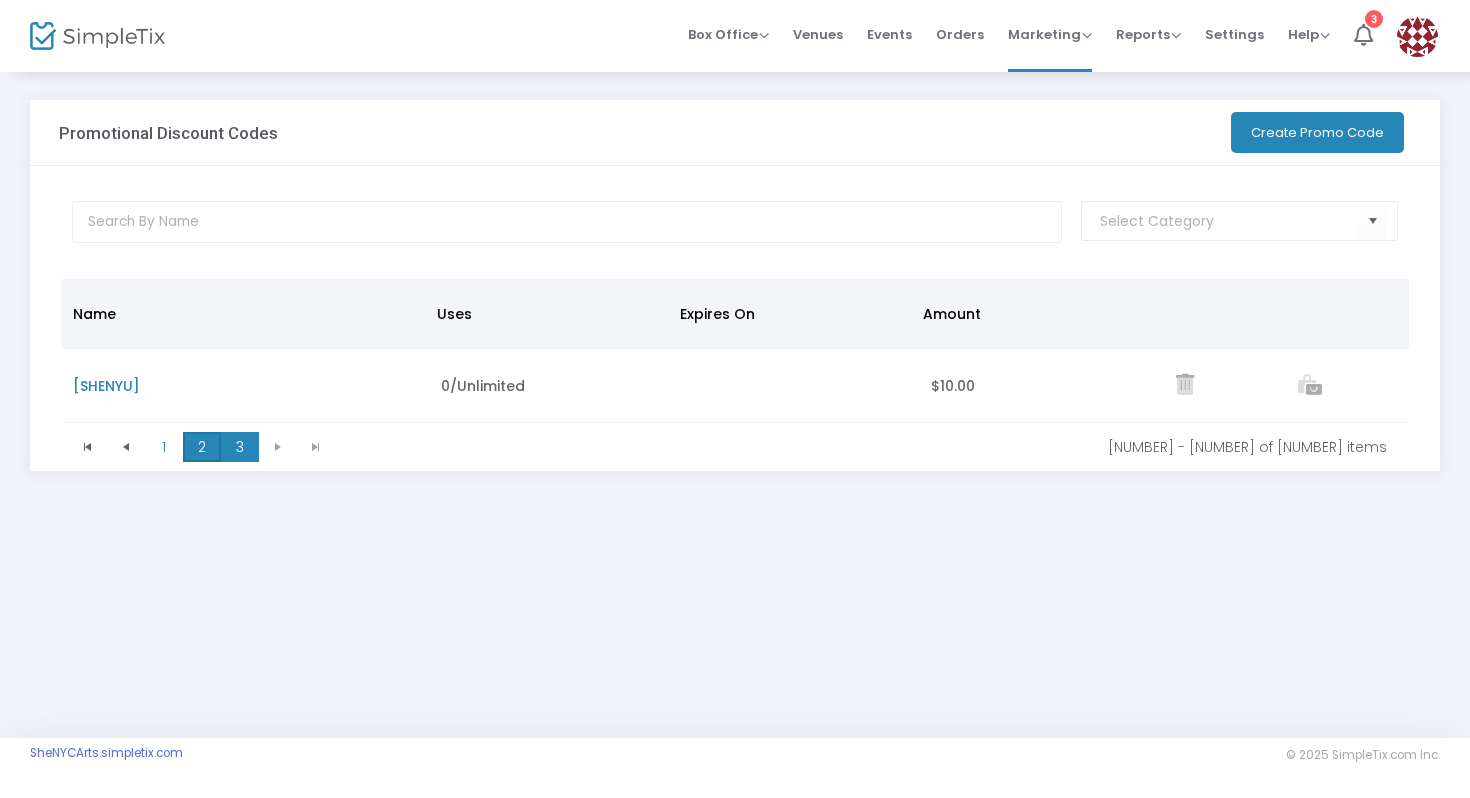 click on "2" 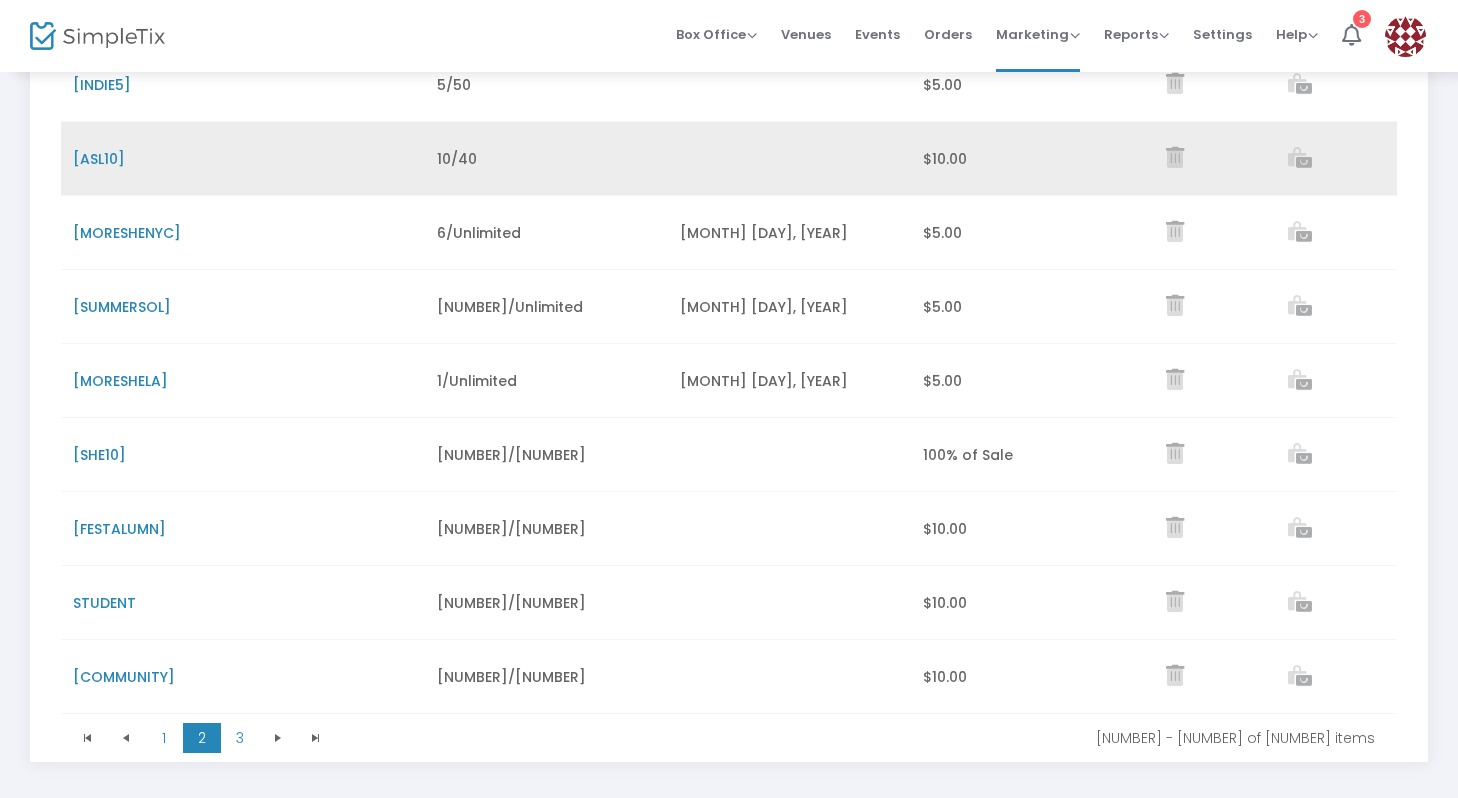 scroll, scrollTop: 469, scrollLeft: 0, axis: vertical 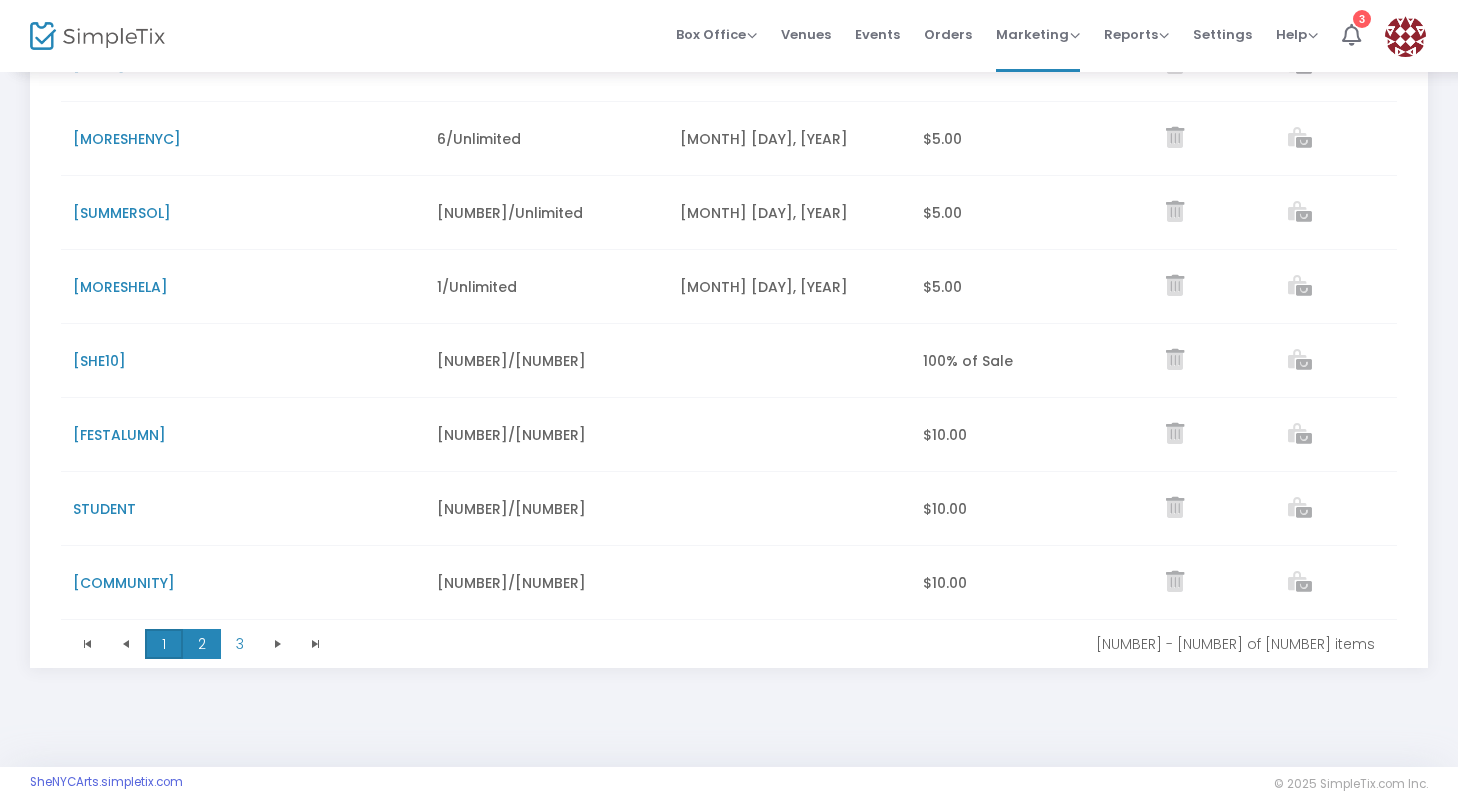 click on "1" 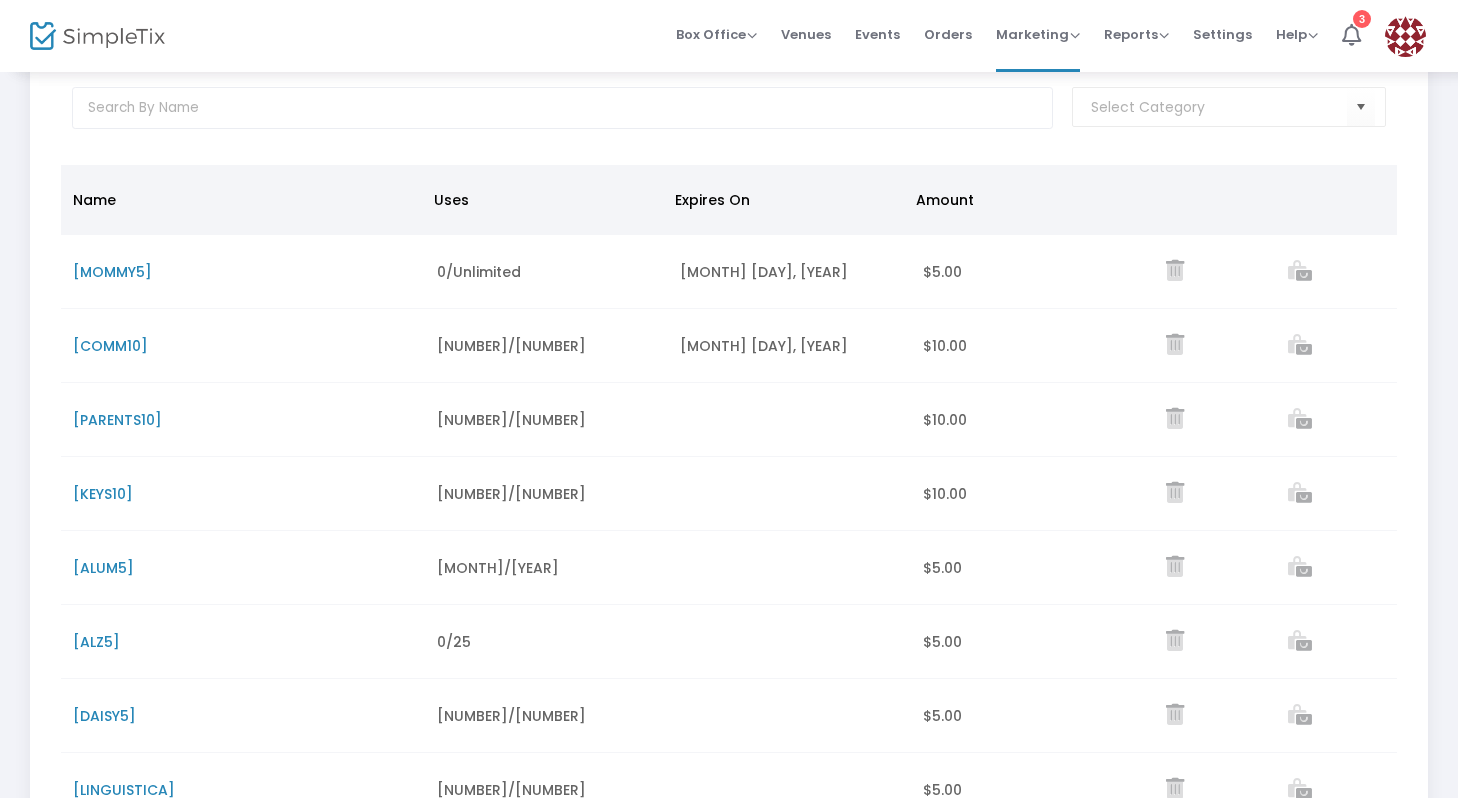 scroll, scrollTop: 0, scrollLeft: 0, axis: both 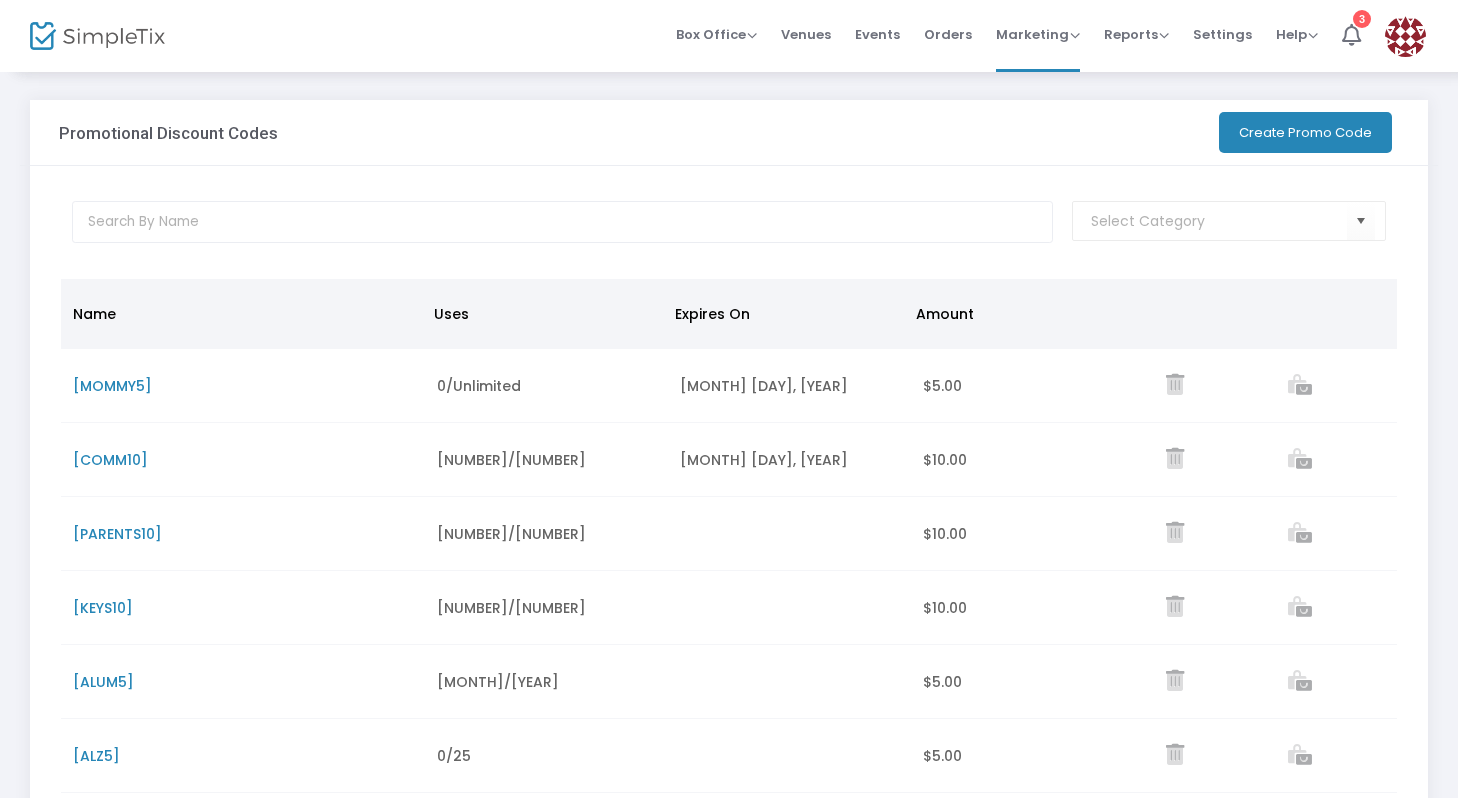 click on "Create Promo Code" 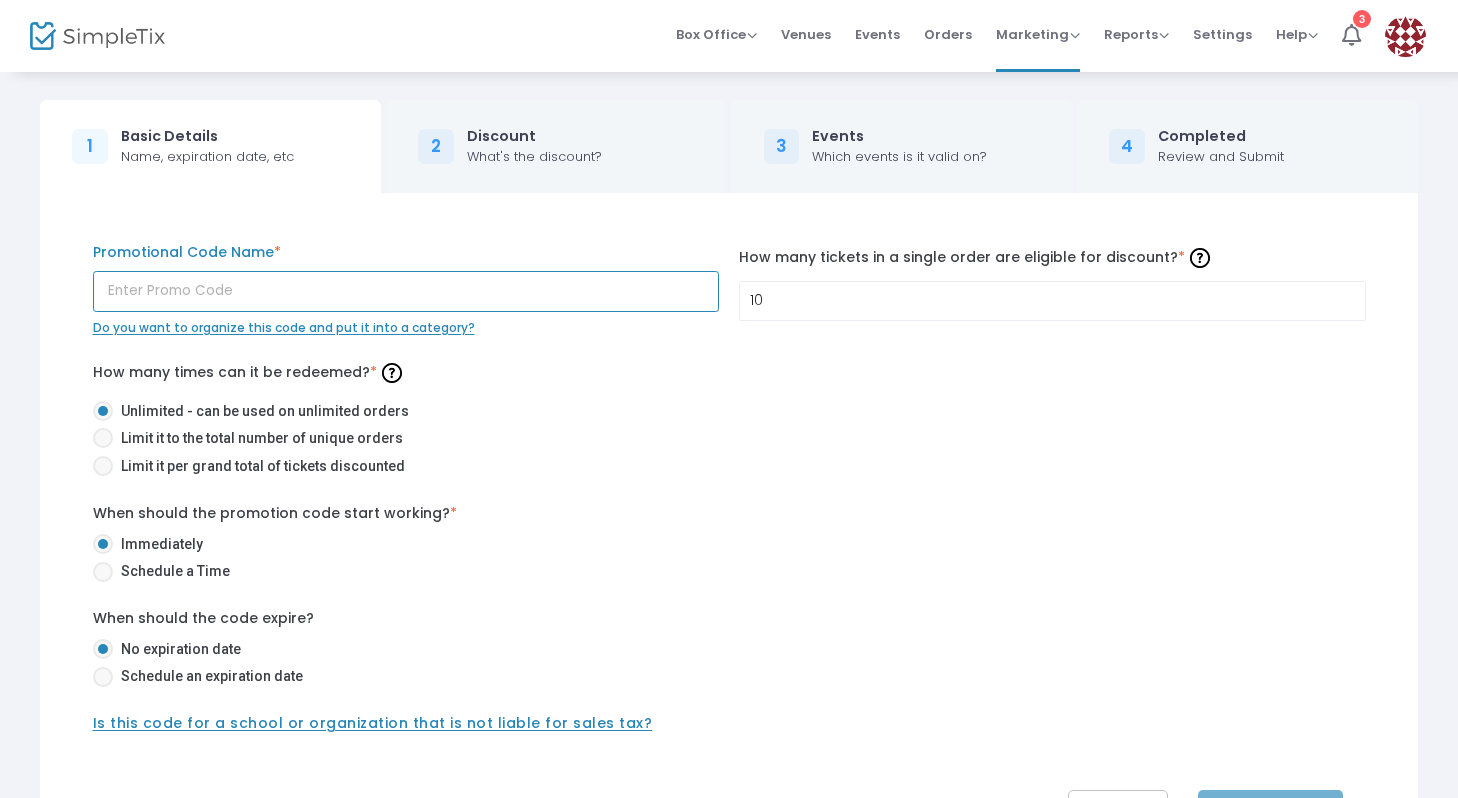 click at bounding box center [406, 291] 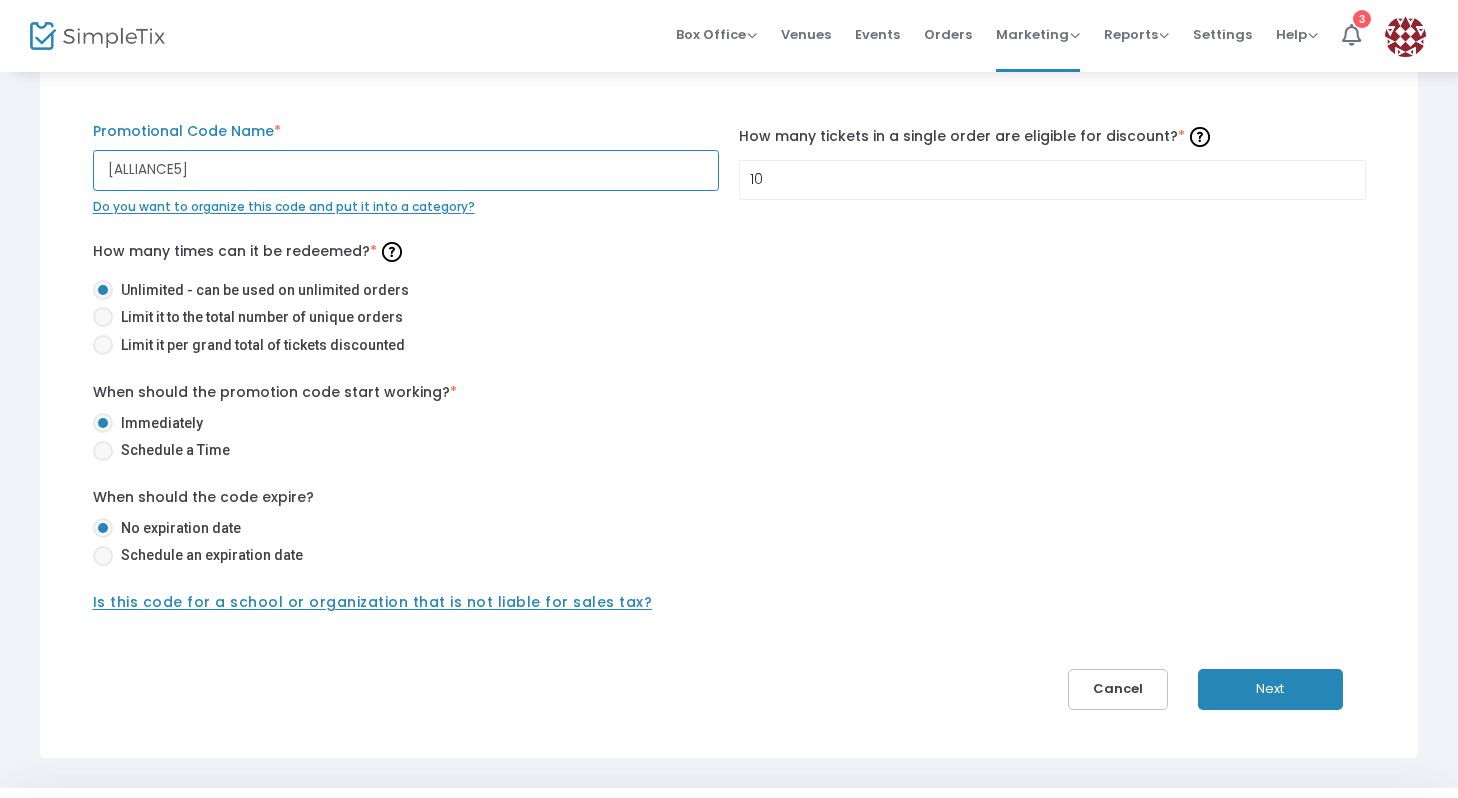 scroll, scrollTop: 114, scrollLeft: 0, axis: vertical 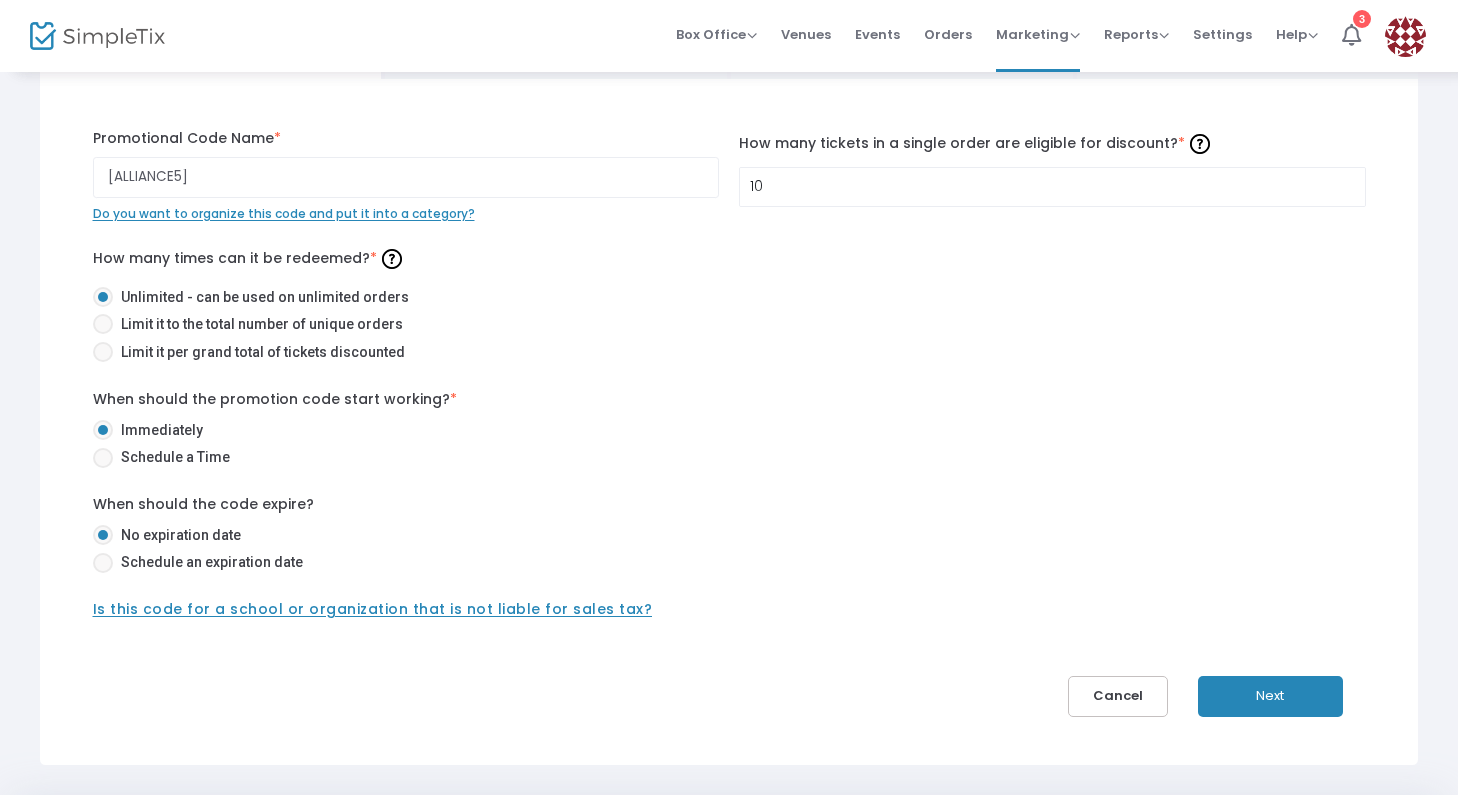 click on "Is this code for a school or organization that is not liable for sales tax?" at bounding box center [373, 609] 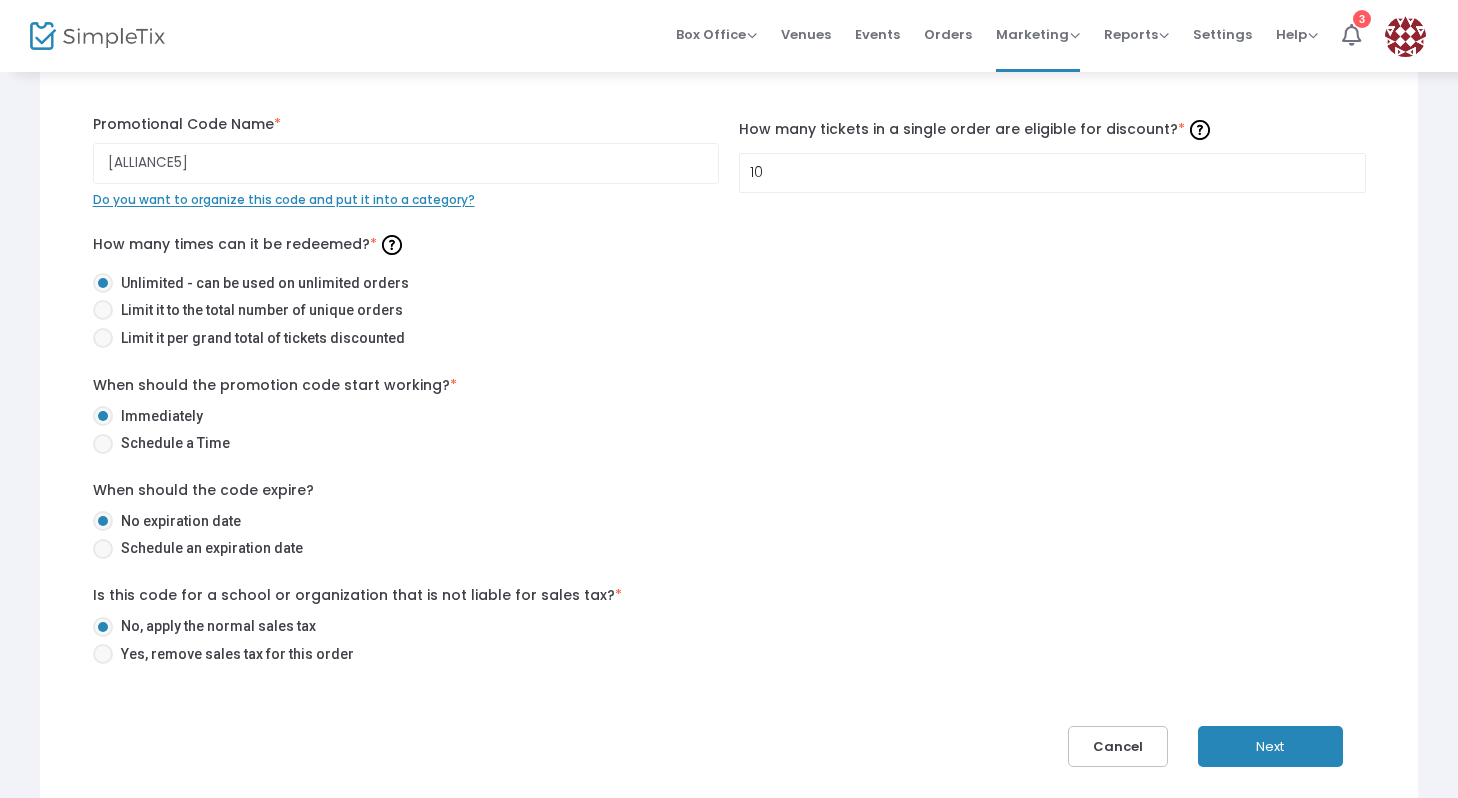 scroll, scrollTop: 170, scrollLeft: 0, axis: vertical 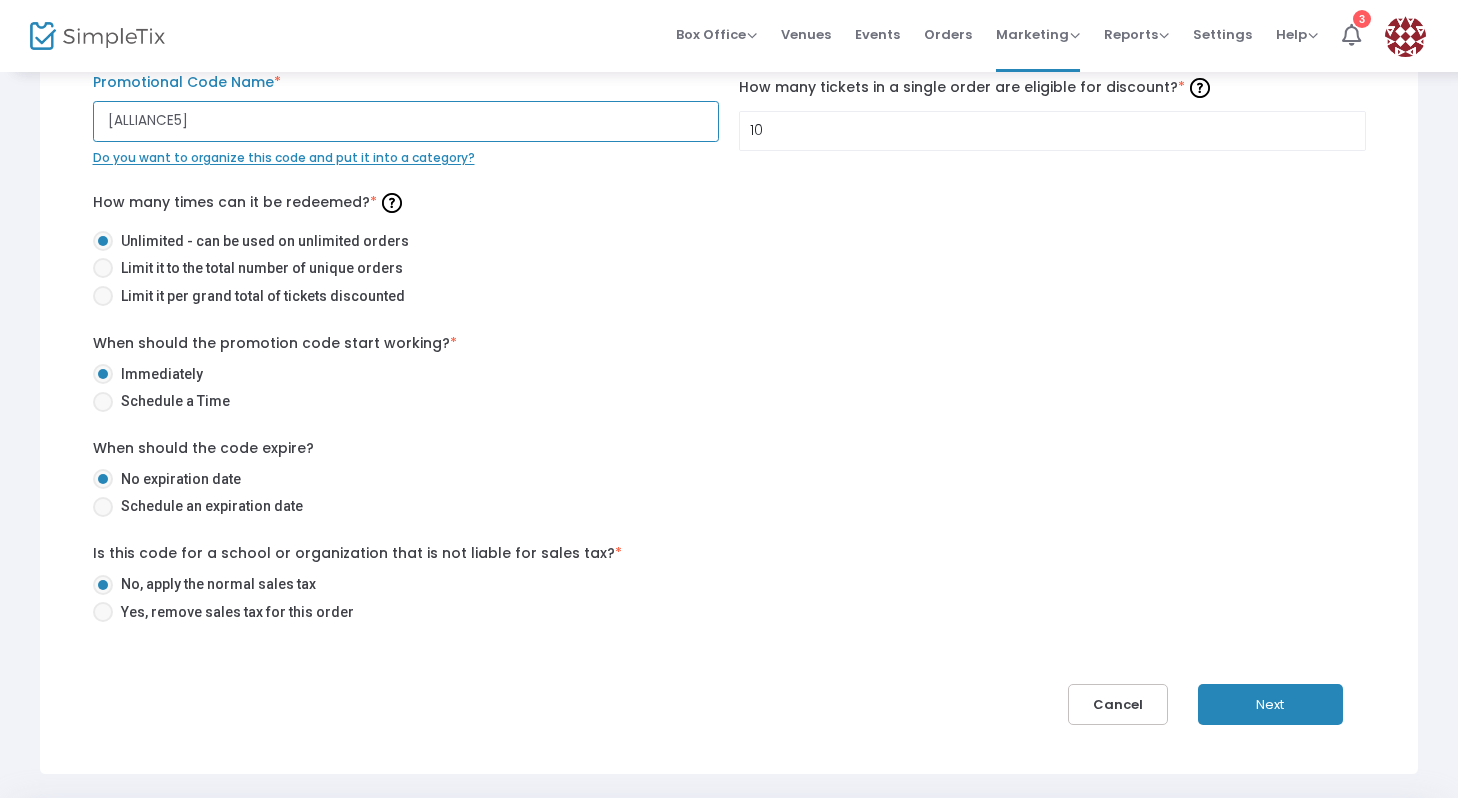 drag, startPoint x: 224, startPoint y: 127, endPoint x: 8, endPoint y: 114, distance: 216.39085 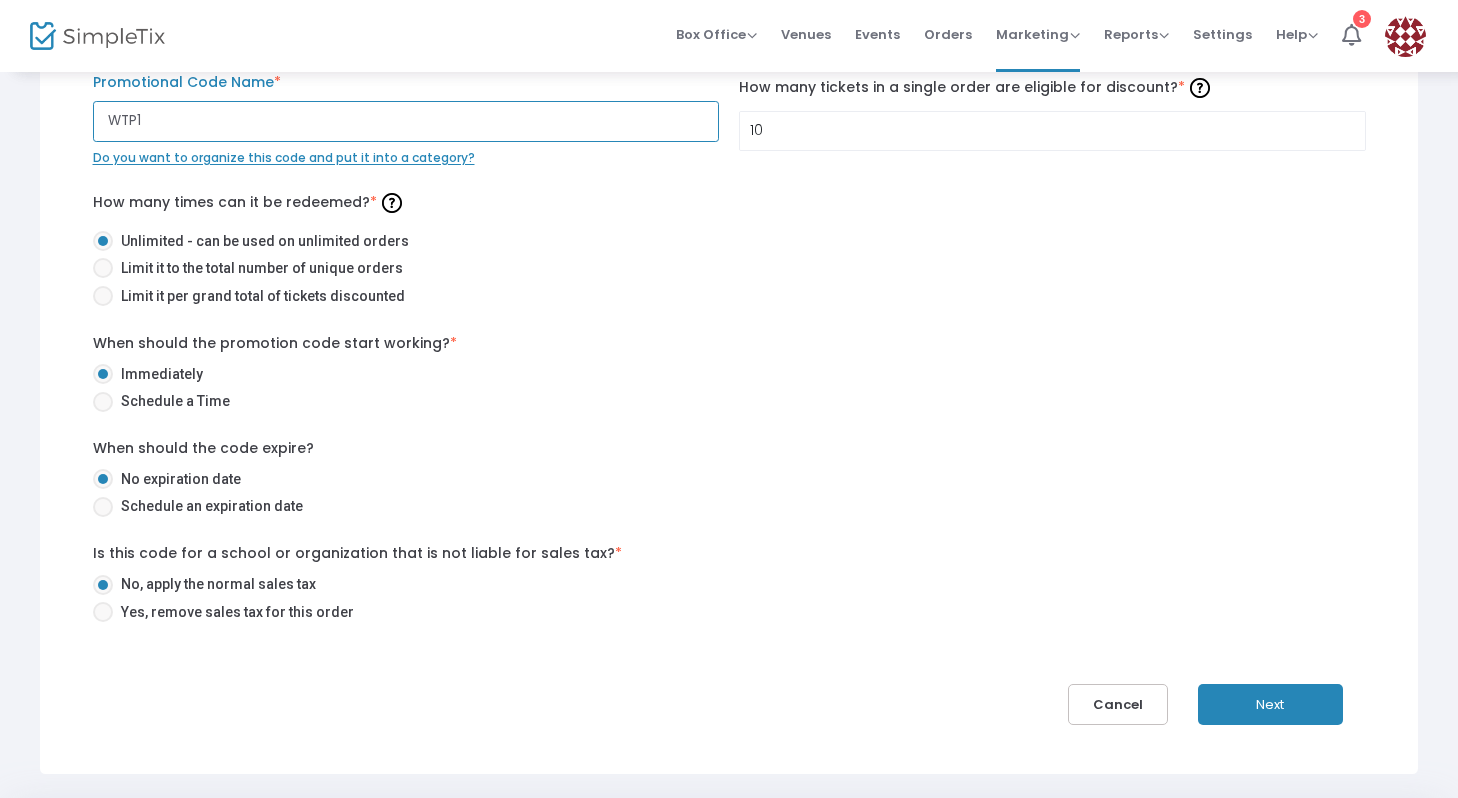 type on "[WTP10]" 